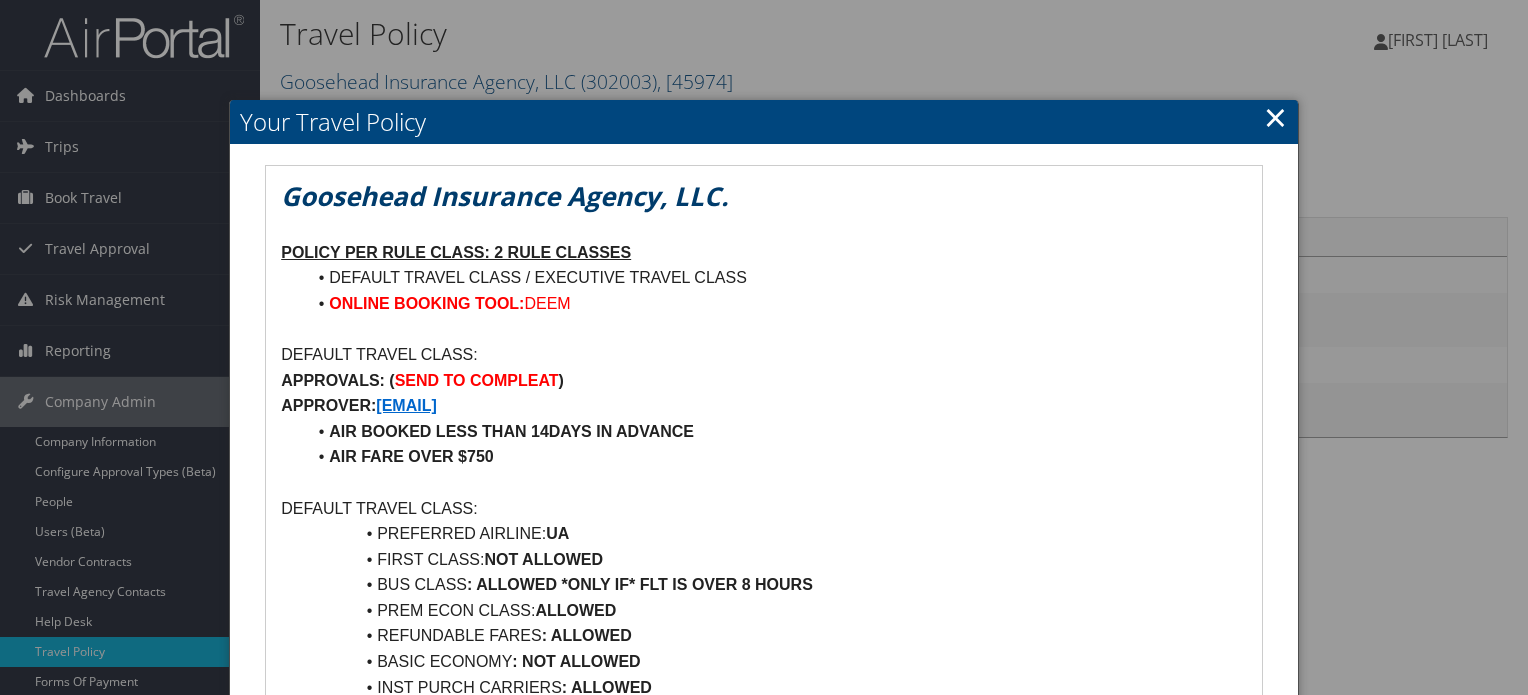 scroll, scrollTop: 0, scrollLeft: 0, axis: both 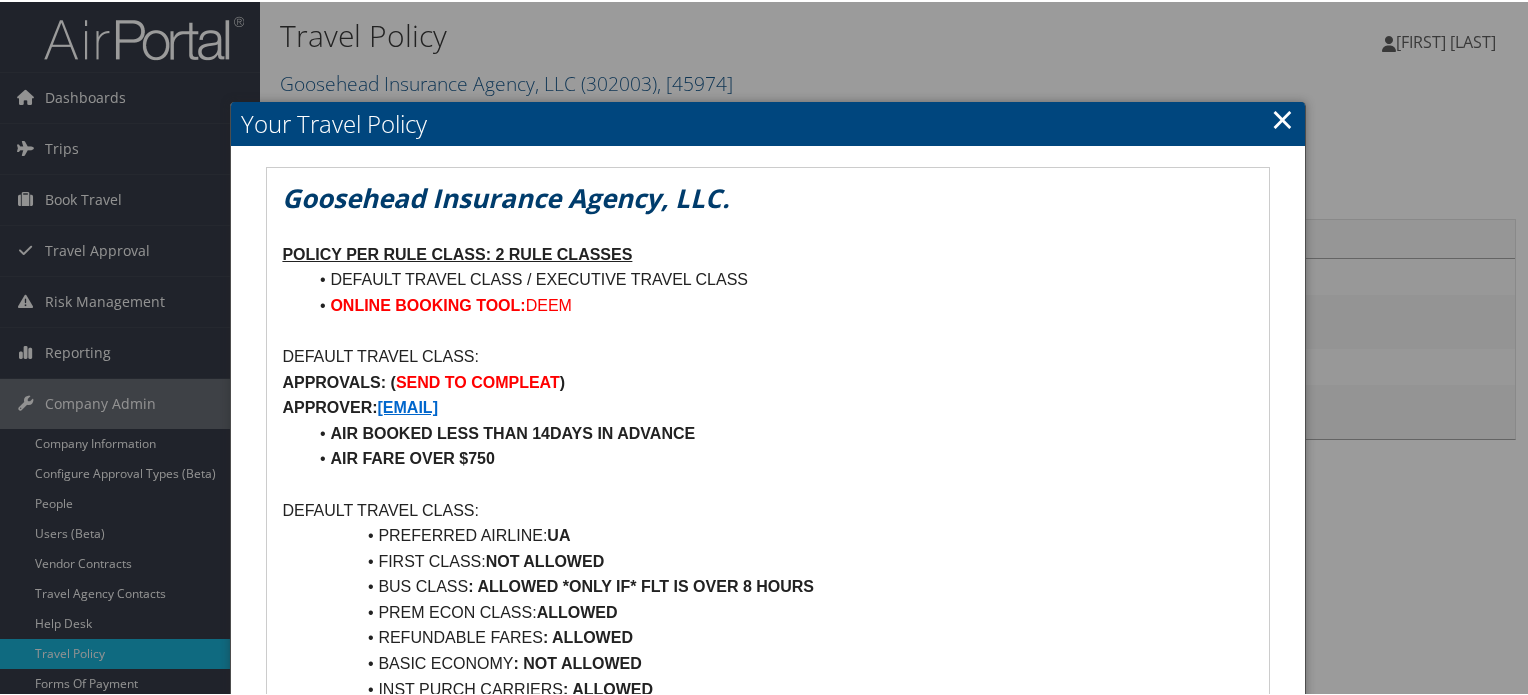 click on "×" at bounding box center [1282, 117] 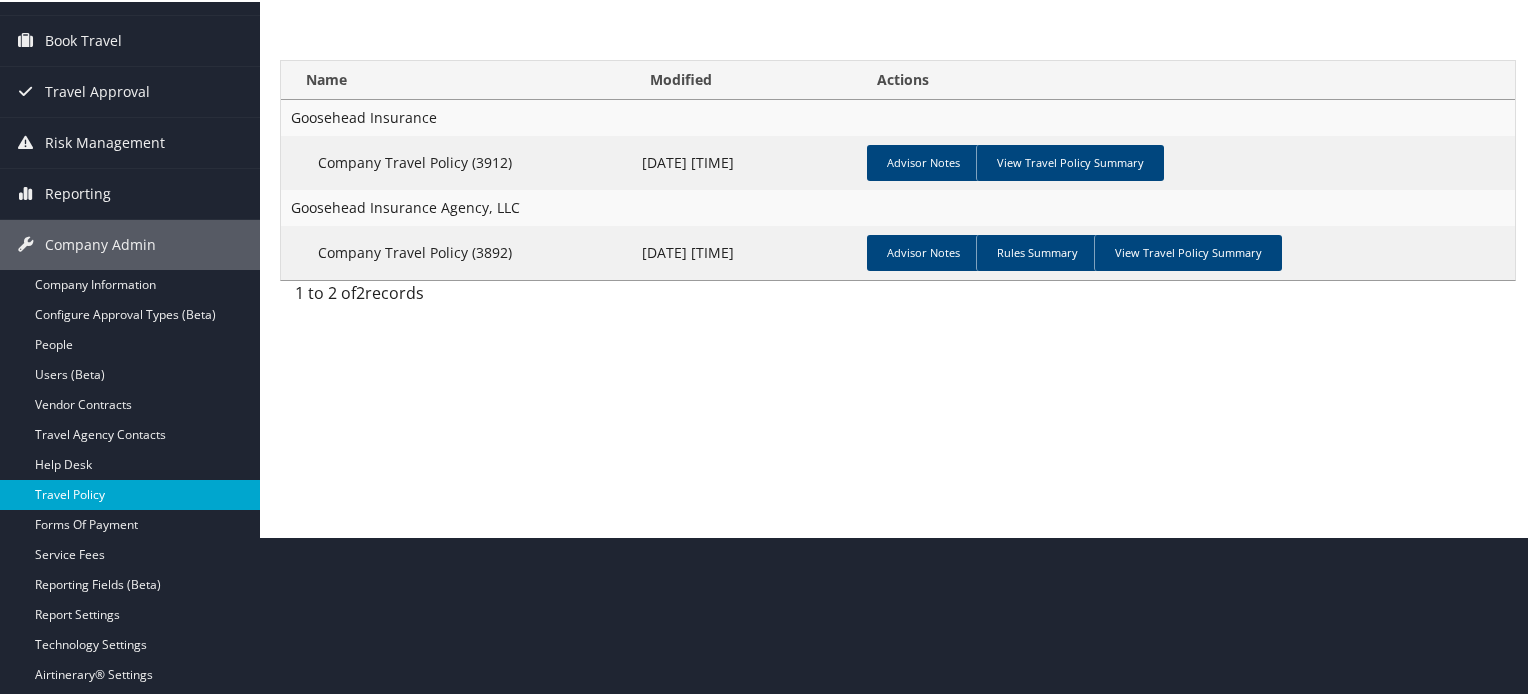 scroll, scrollTop: 160, scrollLeft: 0, axis: vertical 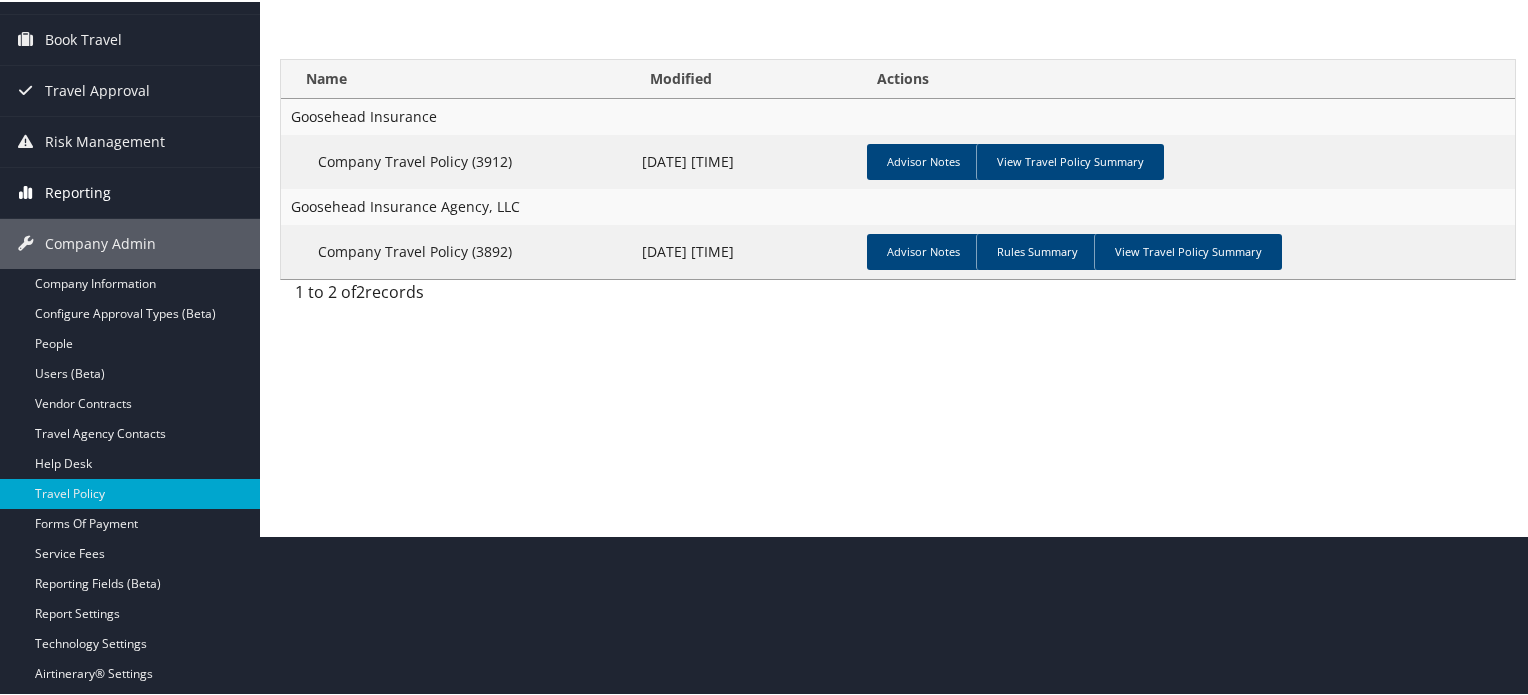 click on "Reporting" at bounding box center (130, 191) 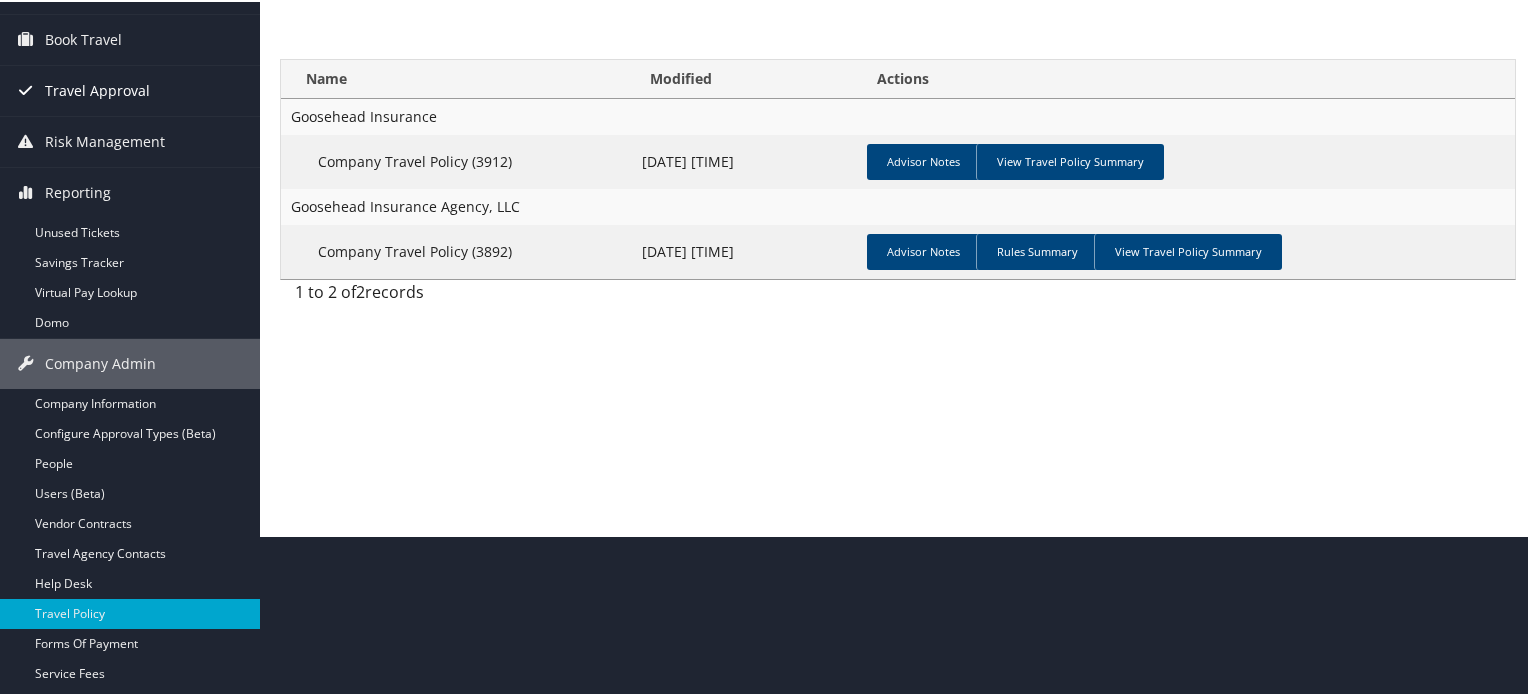 scroll, scrollTop: 0, scrollLeft: 0, axis: both 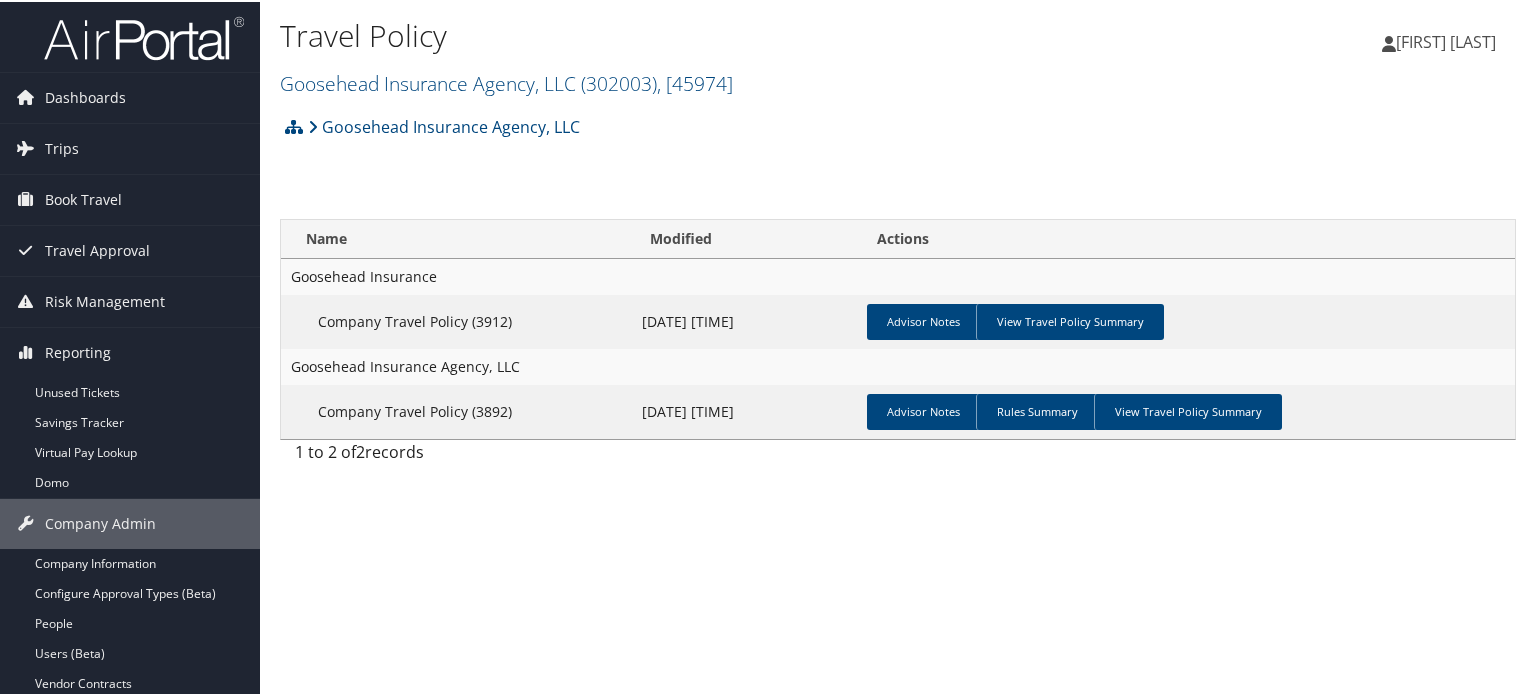 click at bounding box center [144, 36] 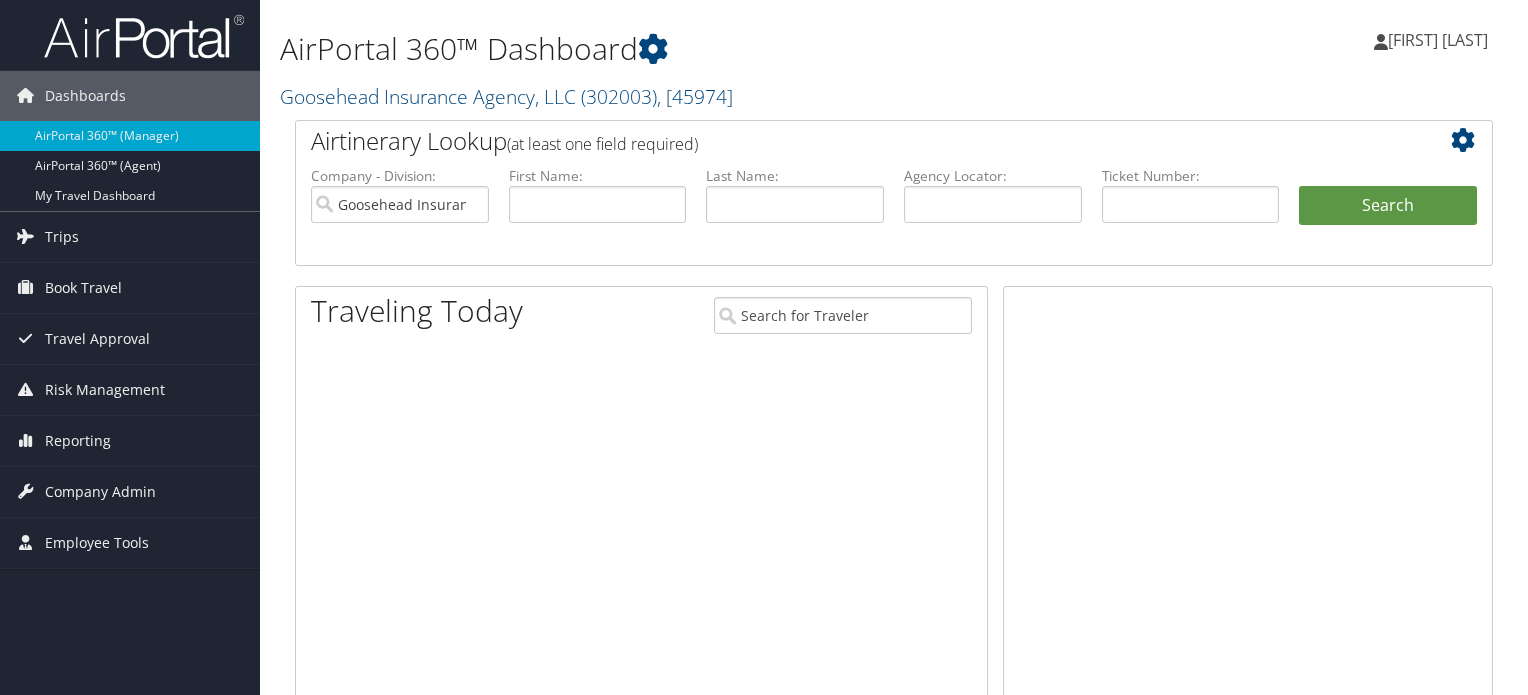 scroll, scrollTop: 0, scrollLeft: 0, axis: both 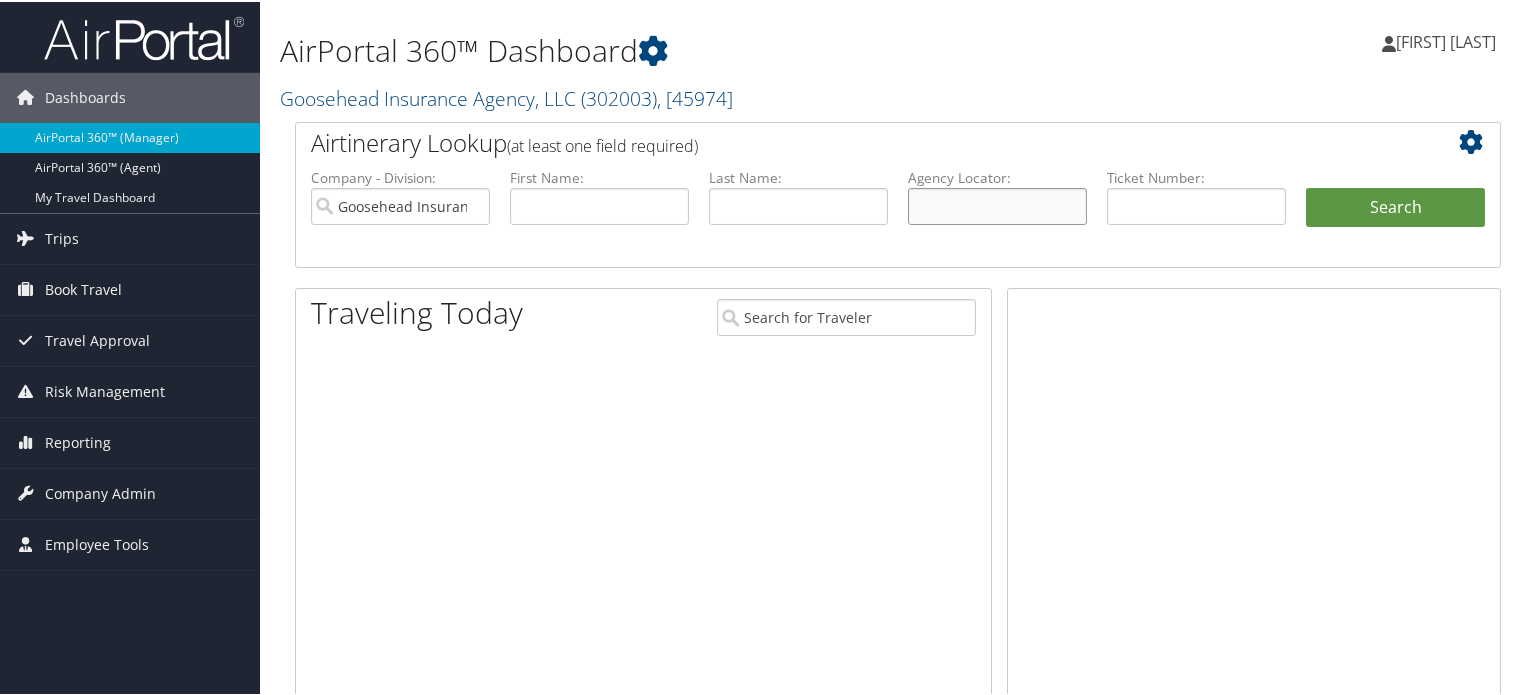 click at bounding box center [997, 204] 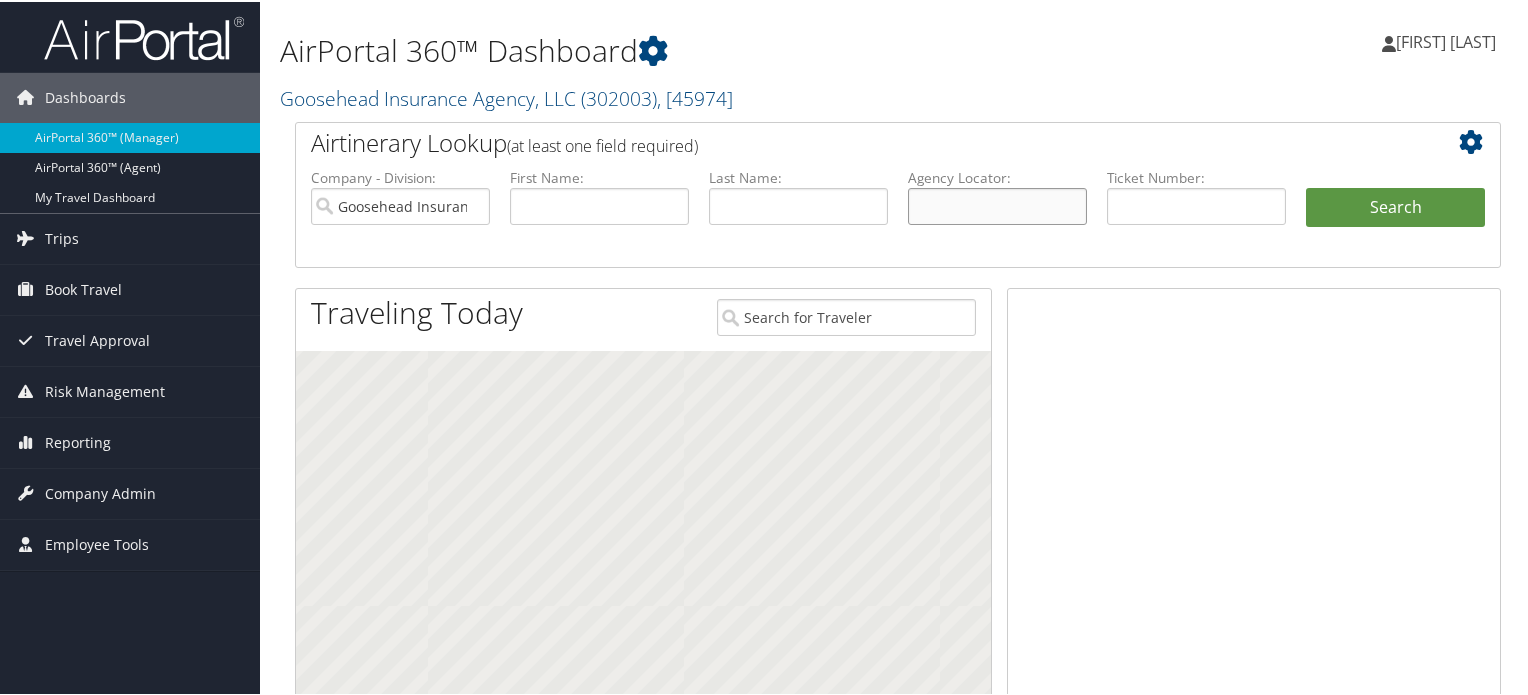 paste on "CTYWGW" 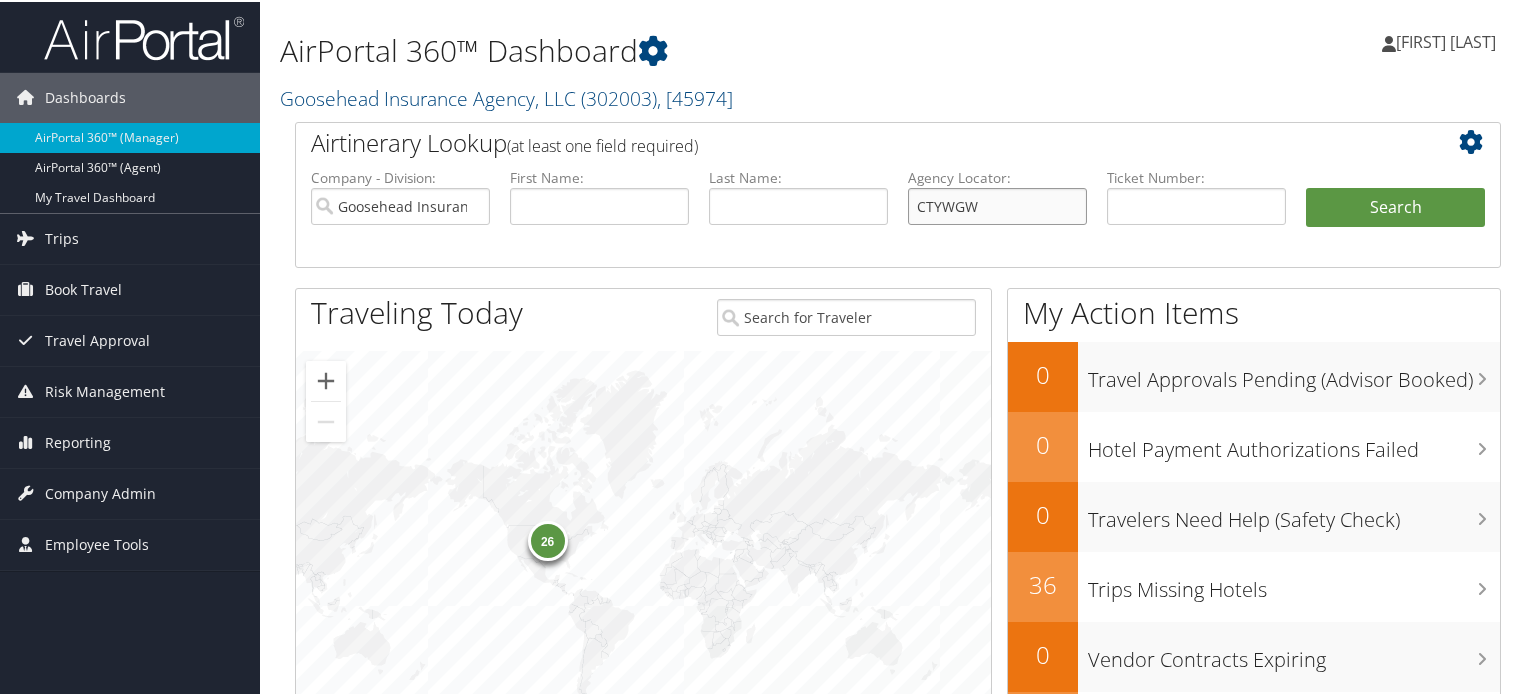 type on "CTYWGW" 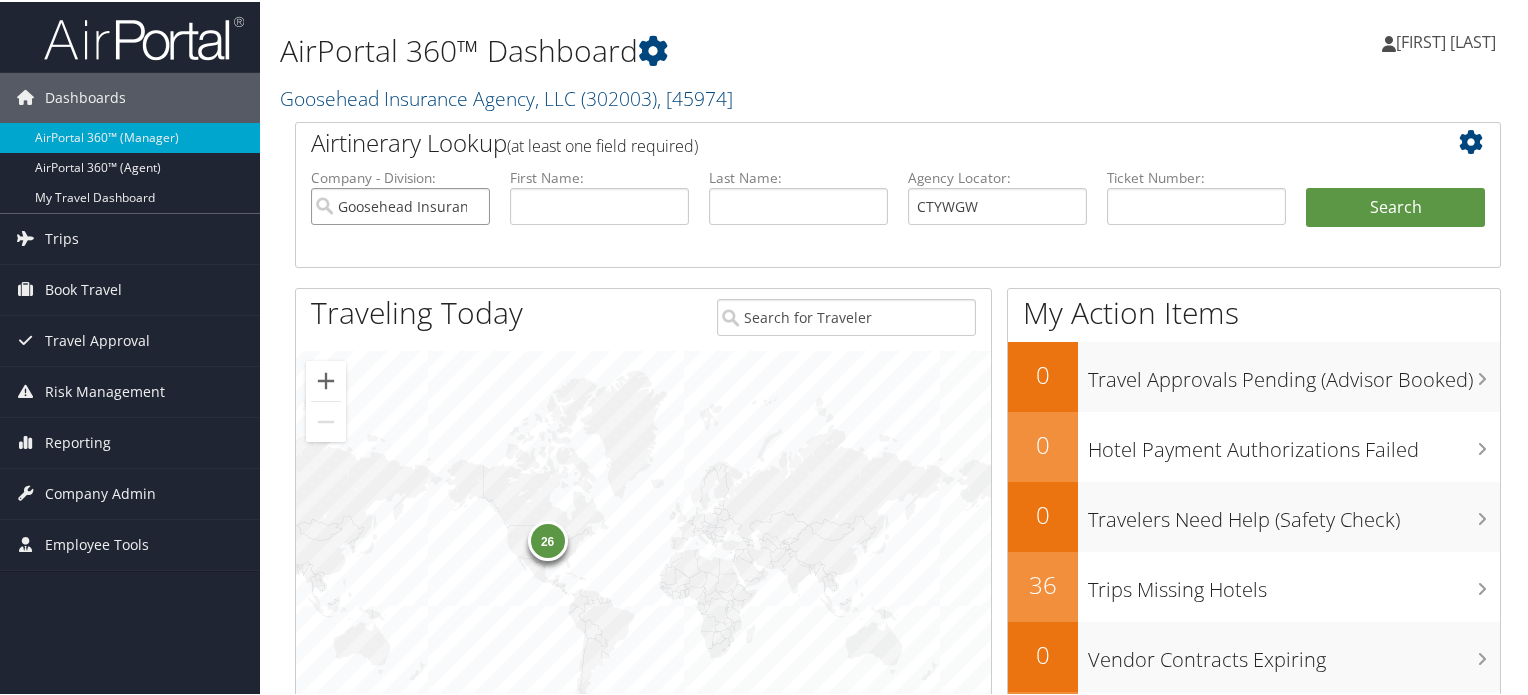 click on "Goosehead Insurance Agency, LLC" at bounding box center (400, 204) 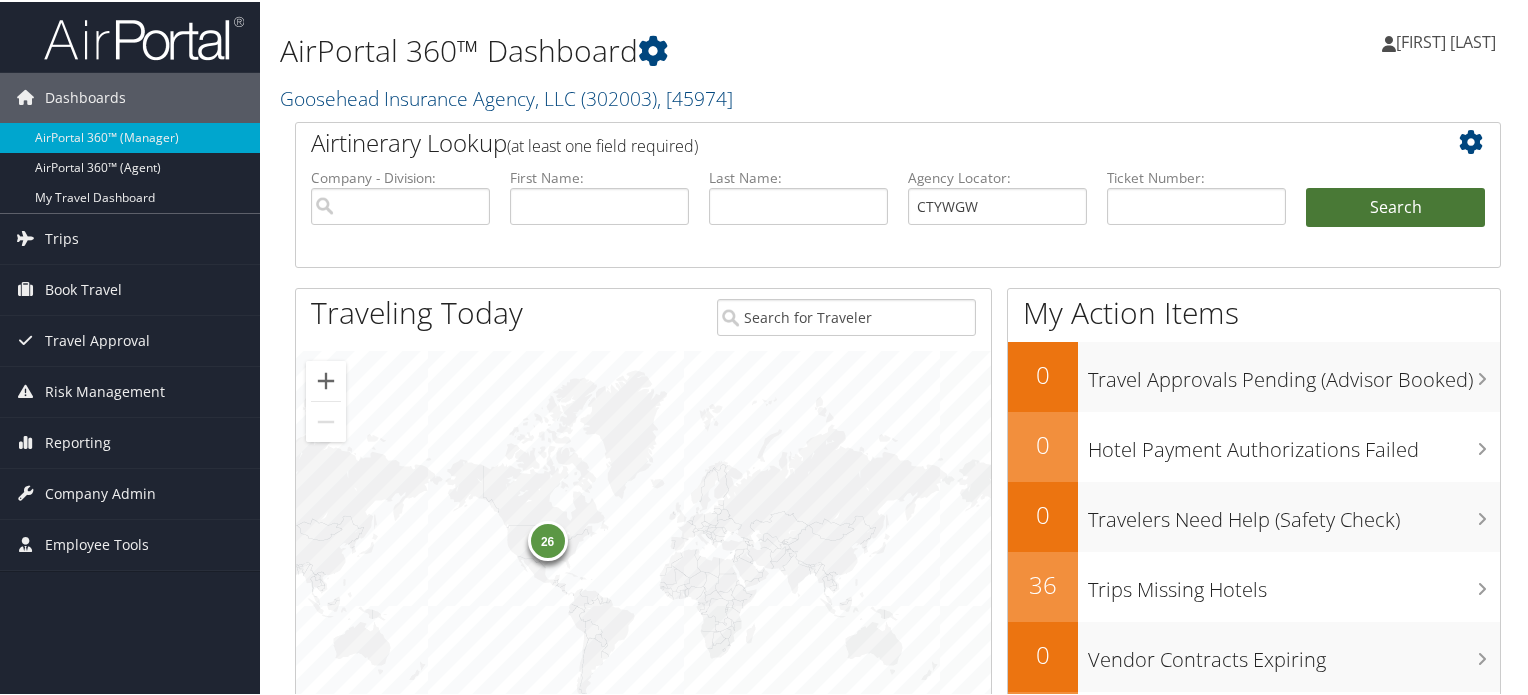 click on "Search" at bounding box center [1395, 206] 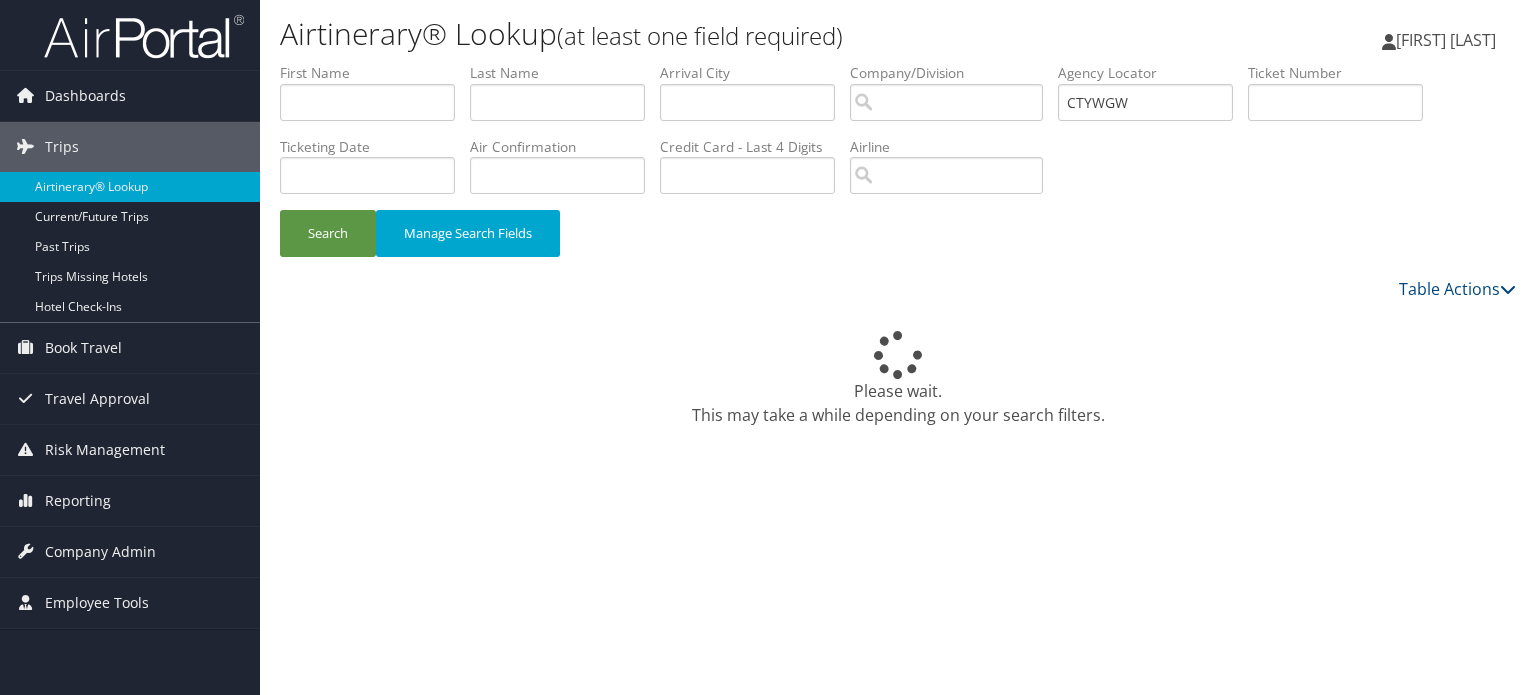 scroll, scrollTop: 0, scrollLeft: 0, axis: both 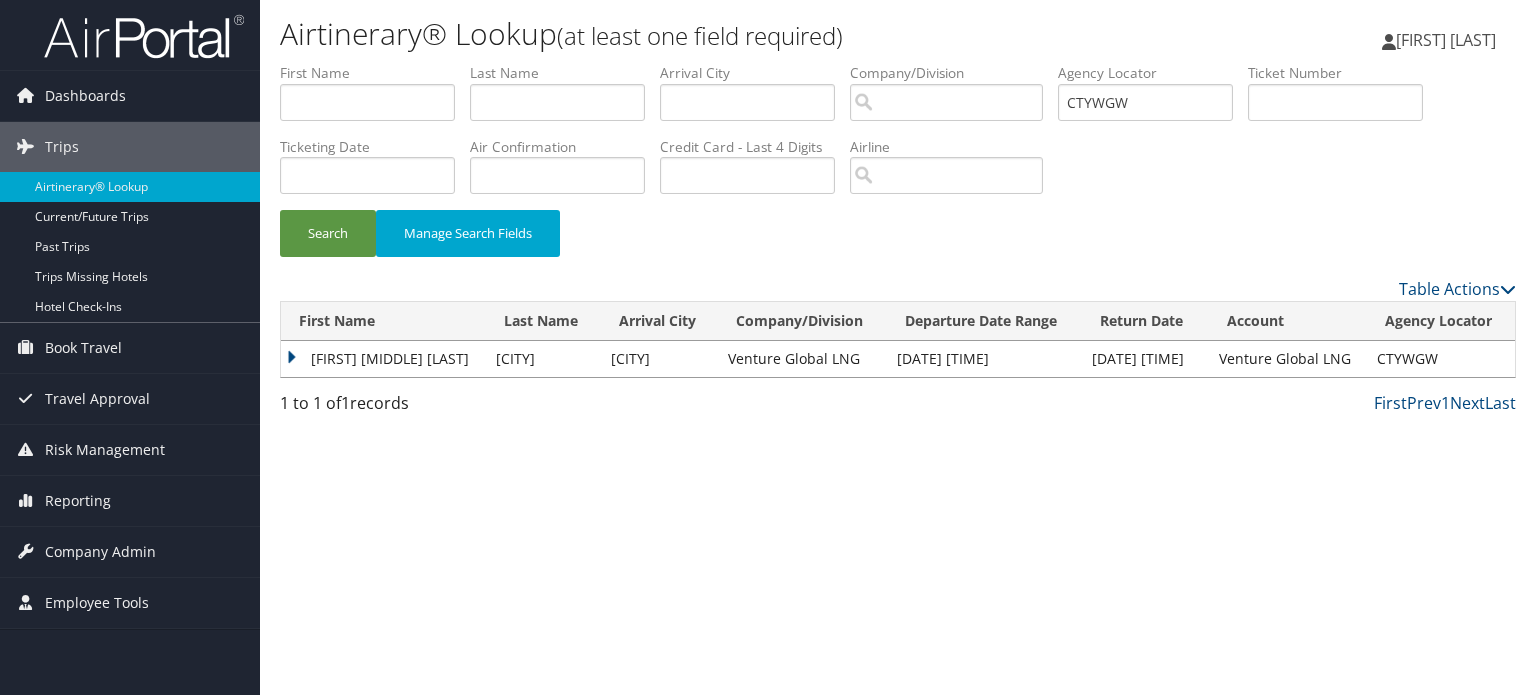 click on "JAMES ROBERT FERRAR" at bounding box center (383, 359) 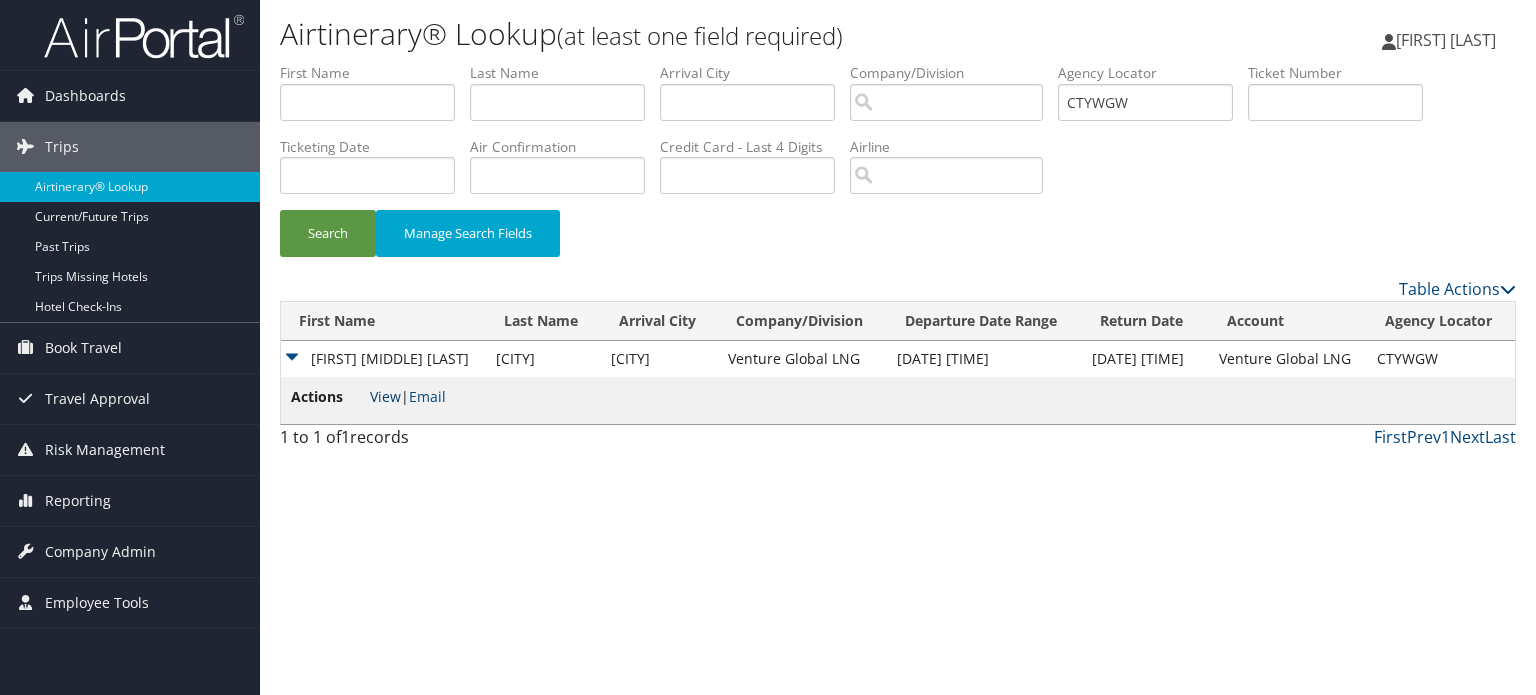 click on "View" at bounding box center (385, 396) 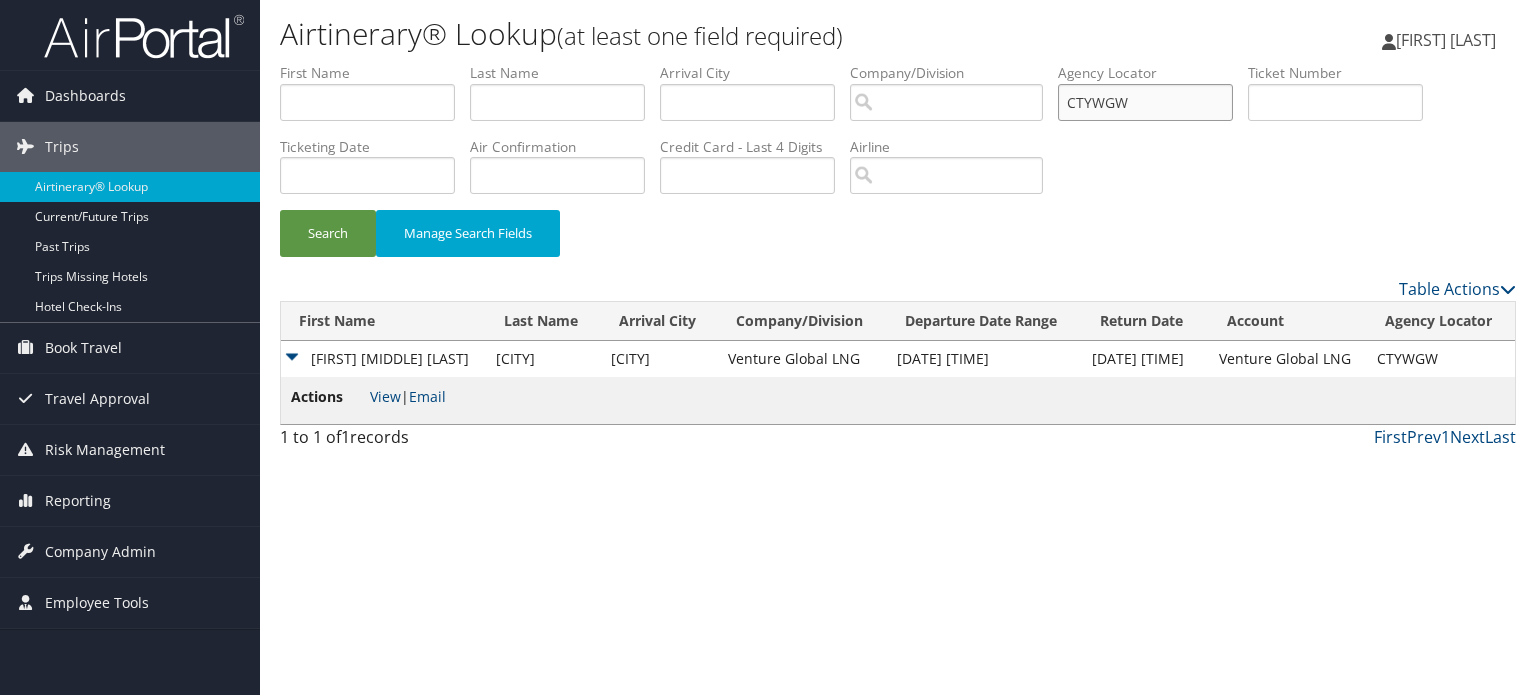 click on "CTYWGW" at bounding box center [1145, 102] 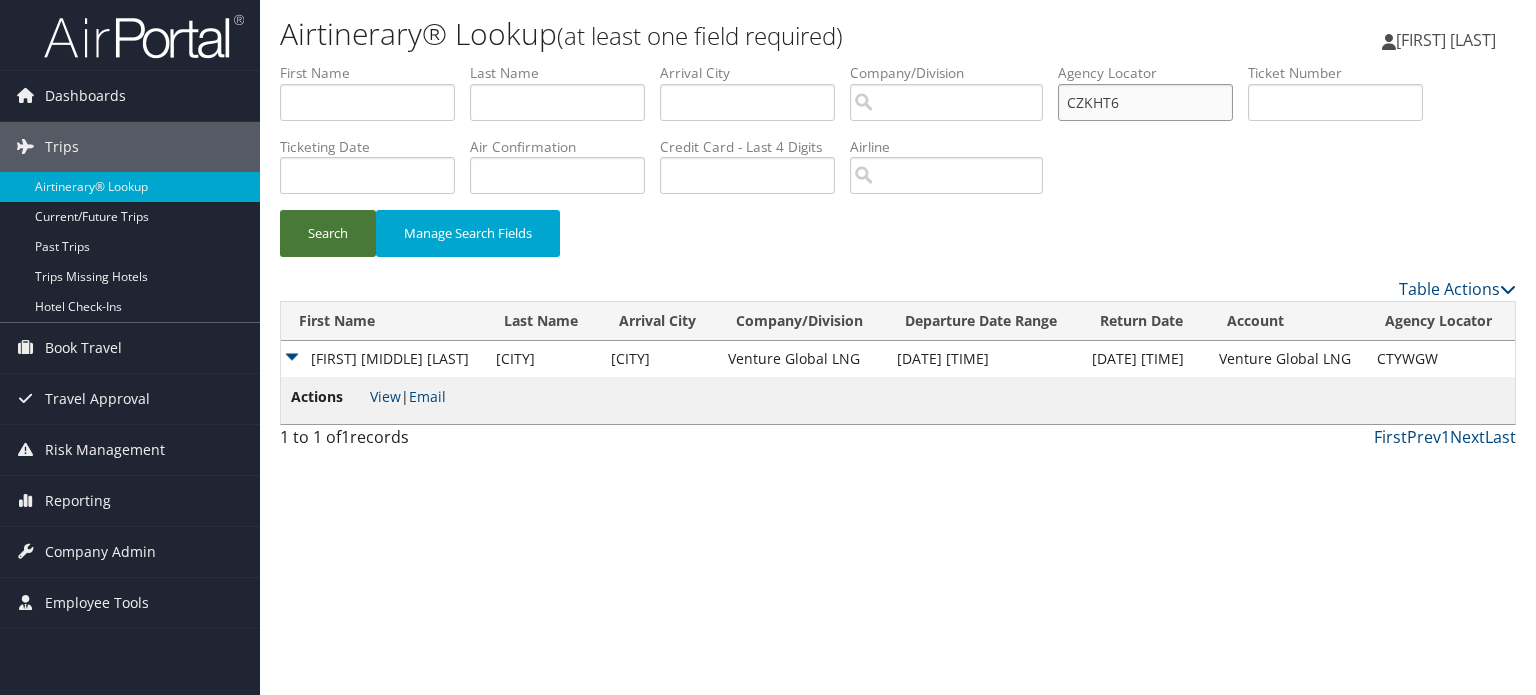 type on "CZKHT6" 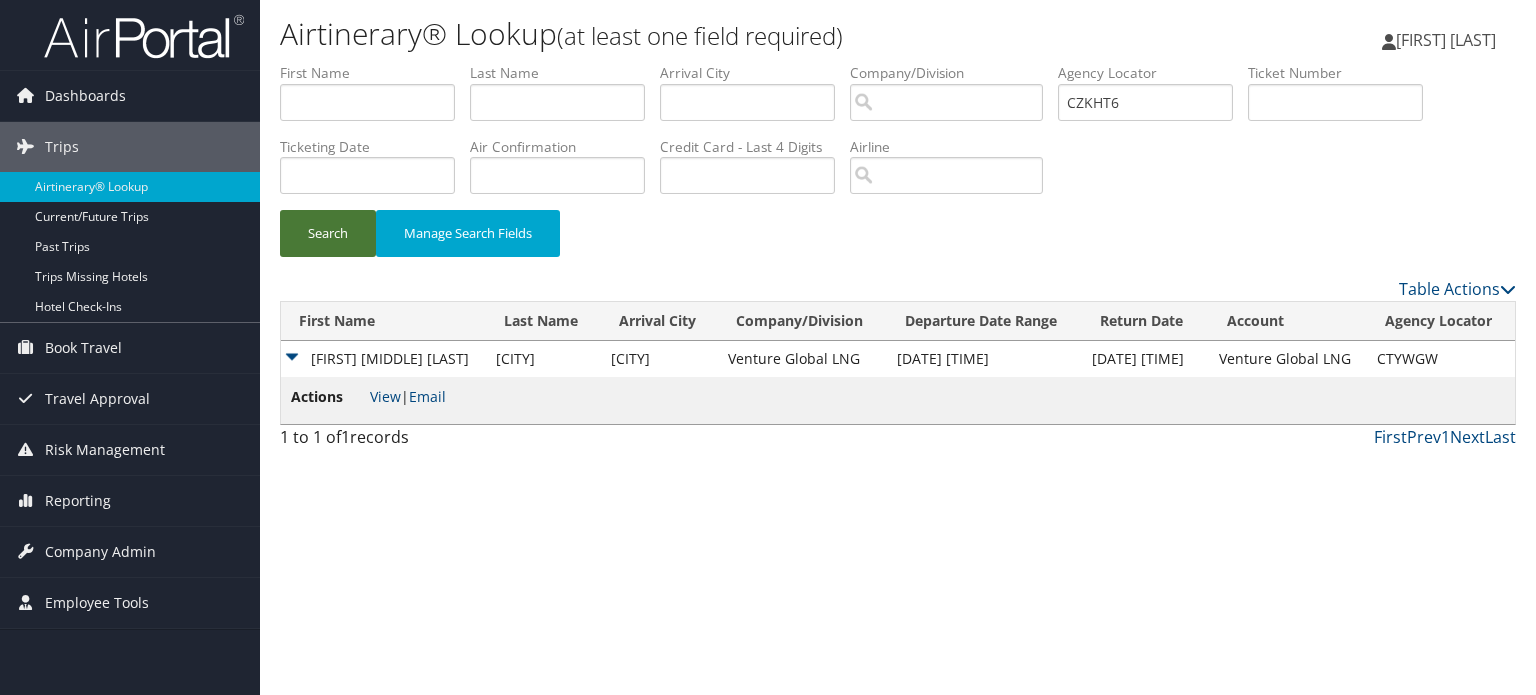 click on "Search" at bounding box center [328, 233] 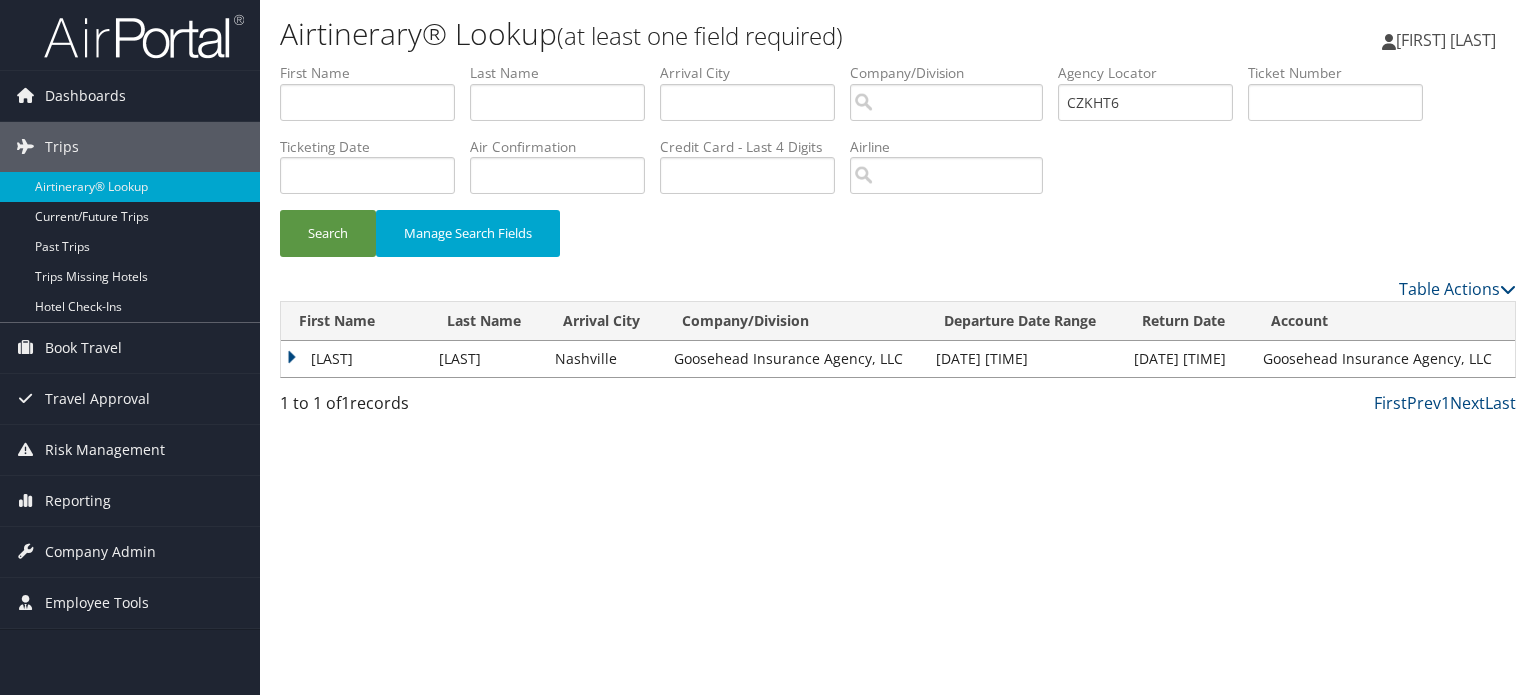 click on "MITCHELL" at bounding box center [355, 359] 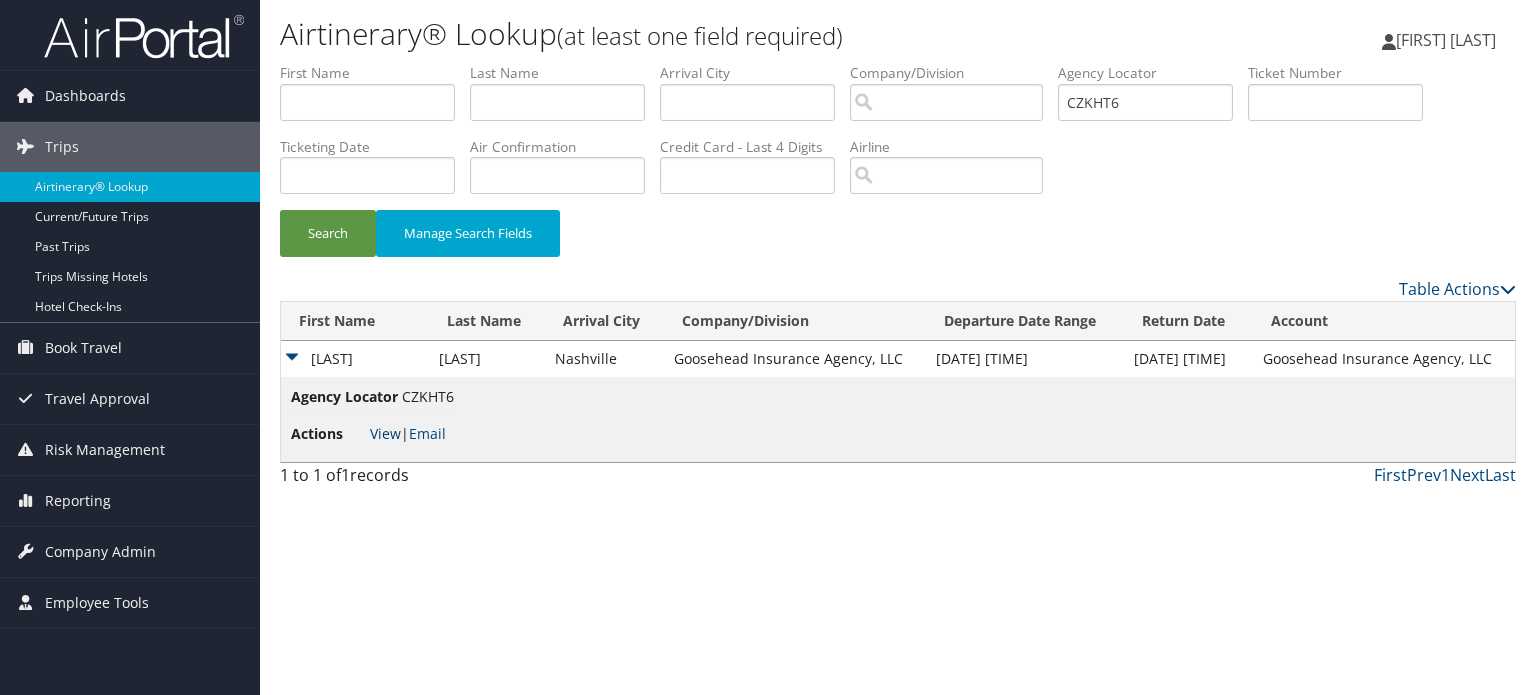 click on "View" at bounding box center (385, 433) 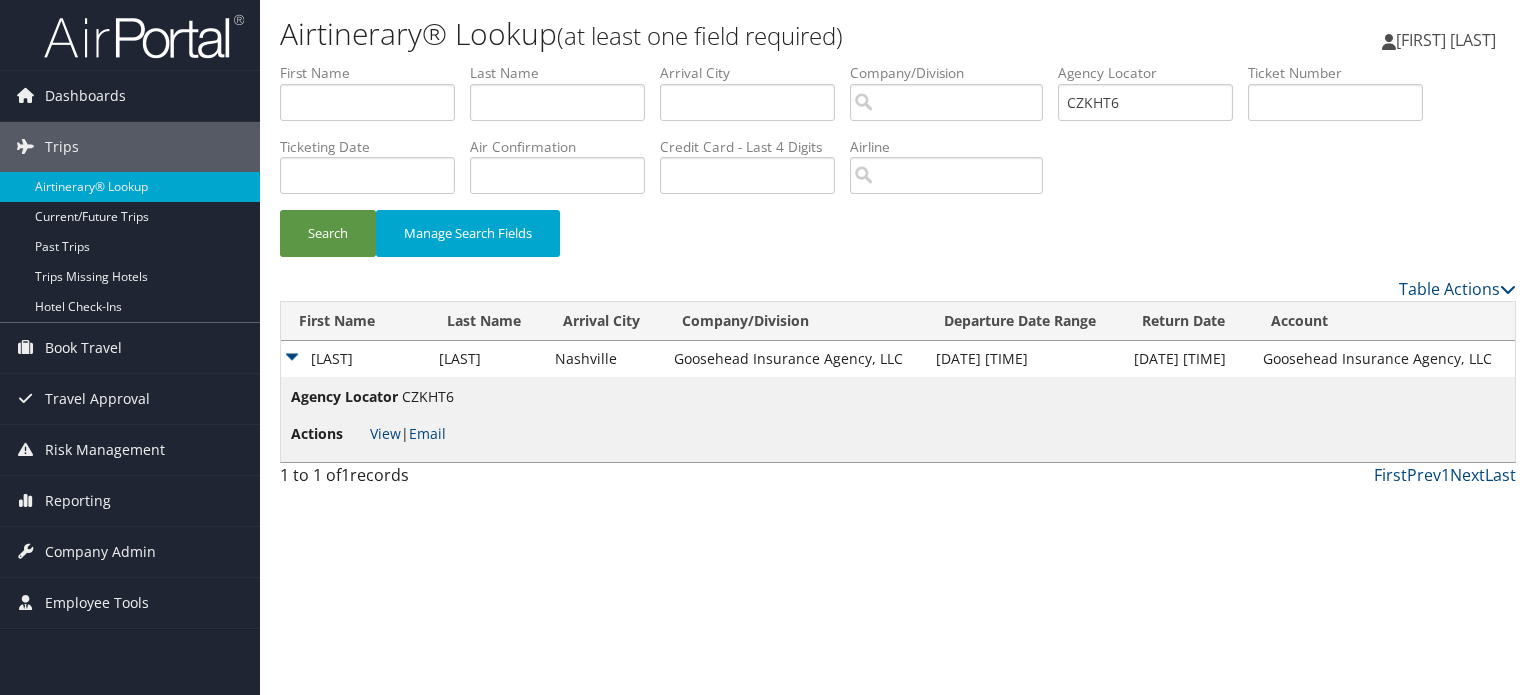 click at bounding box center (144, 36) 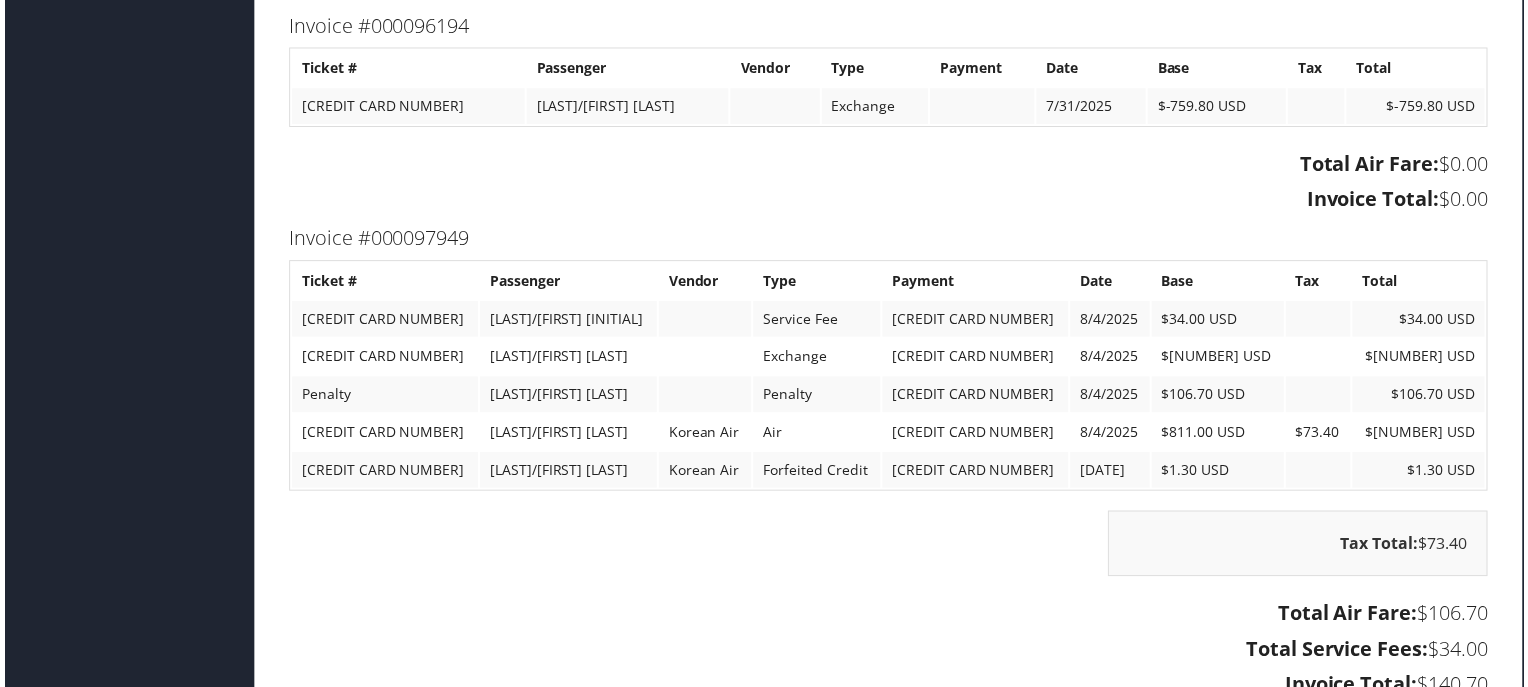 scroll, scrollTop: 3666, scrollLeft: 9, axis: both 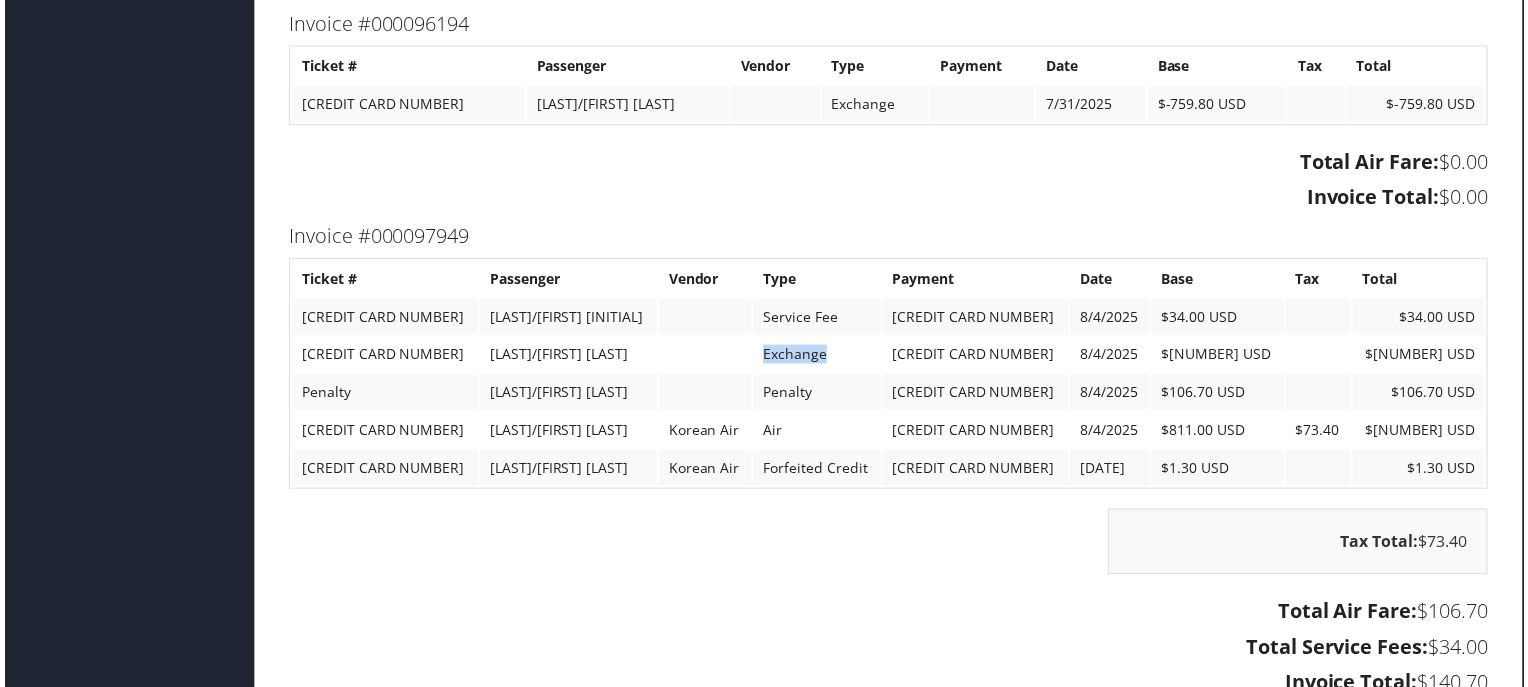 drag, startPoint x: 792, startPoint y: 347, endPoint x: 856, endPoint y: 353, distance: 64.28063 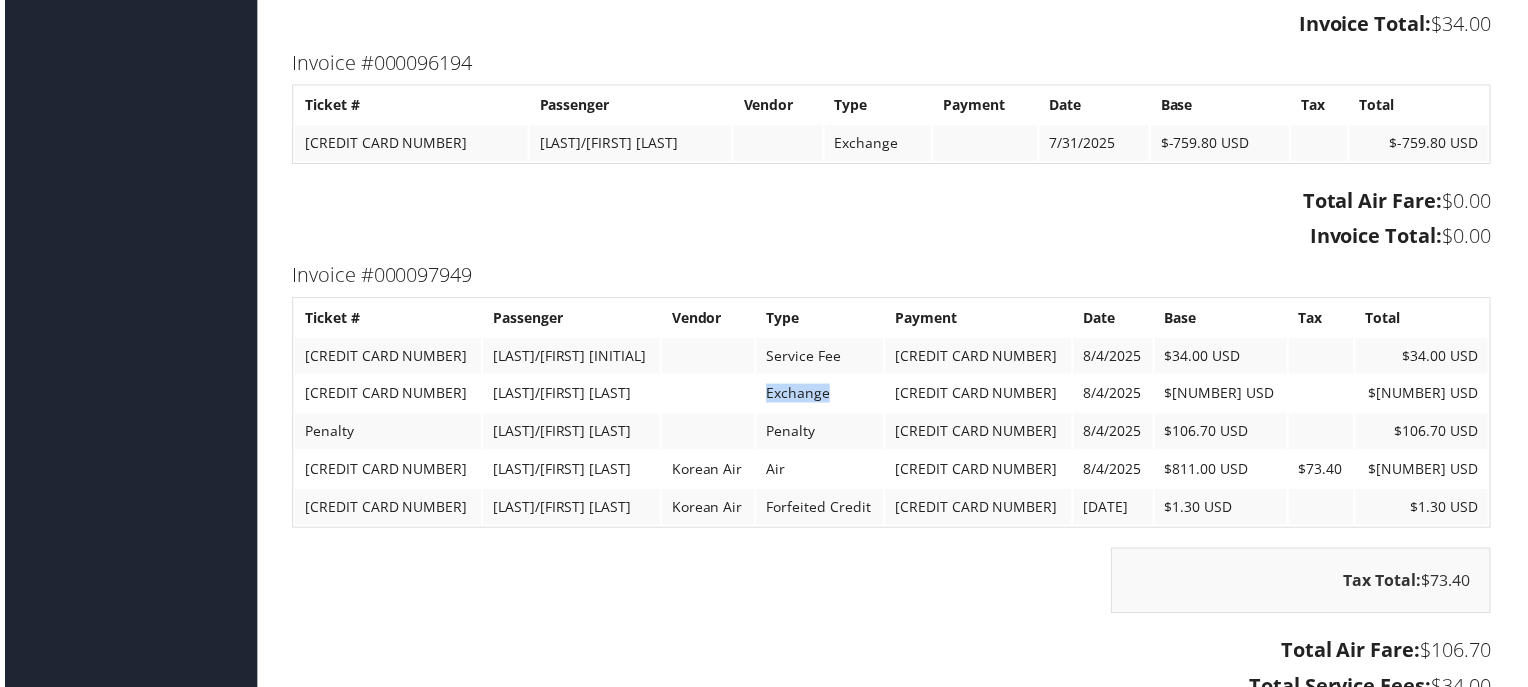 scroll, scrollTop: 3636, scrollLeft: 6, axis: both 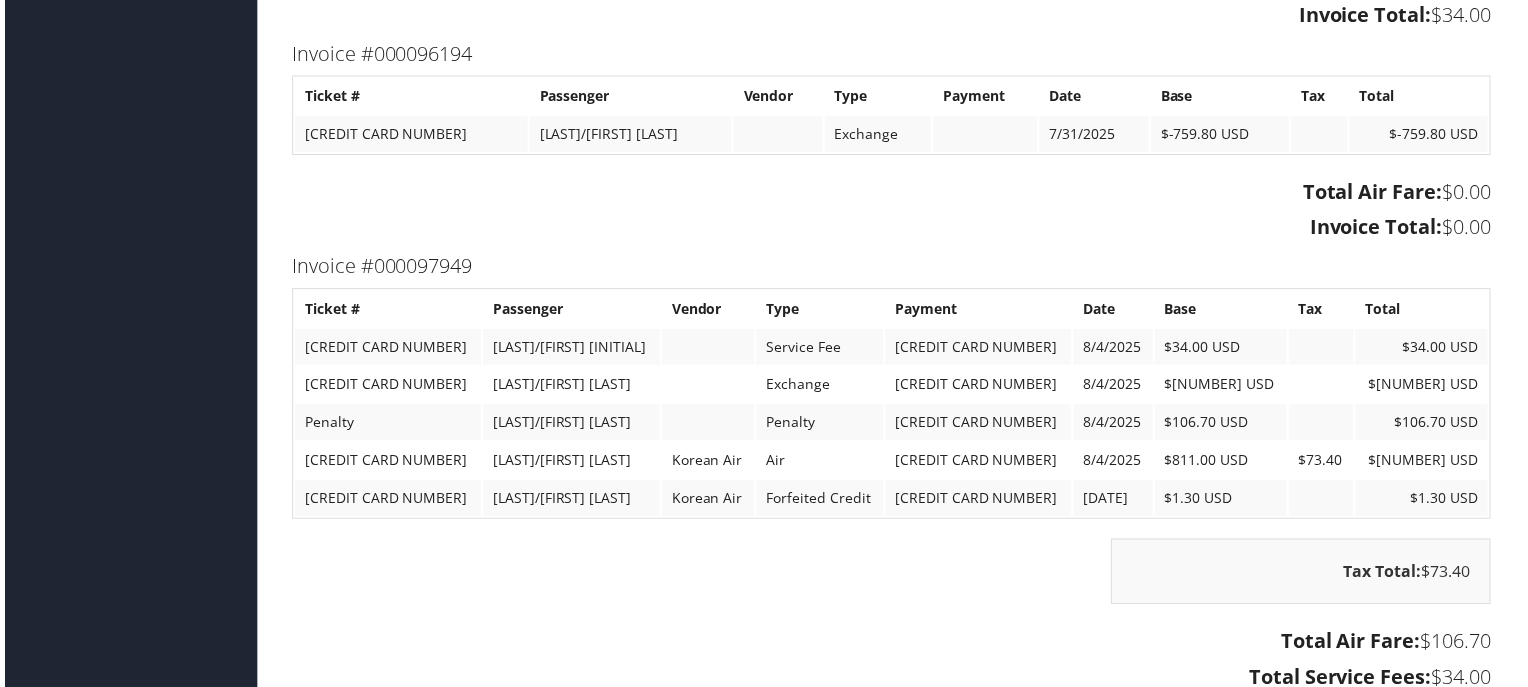 click on "Tax Total:  $73.40" at bounding box center [892, 585] 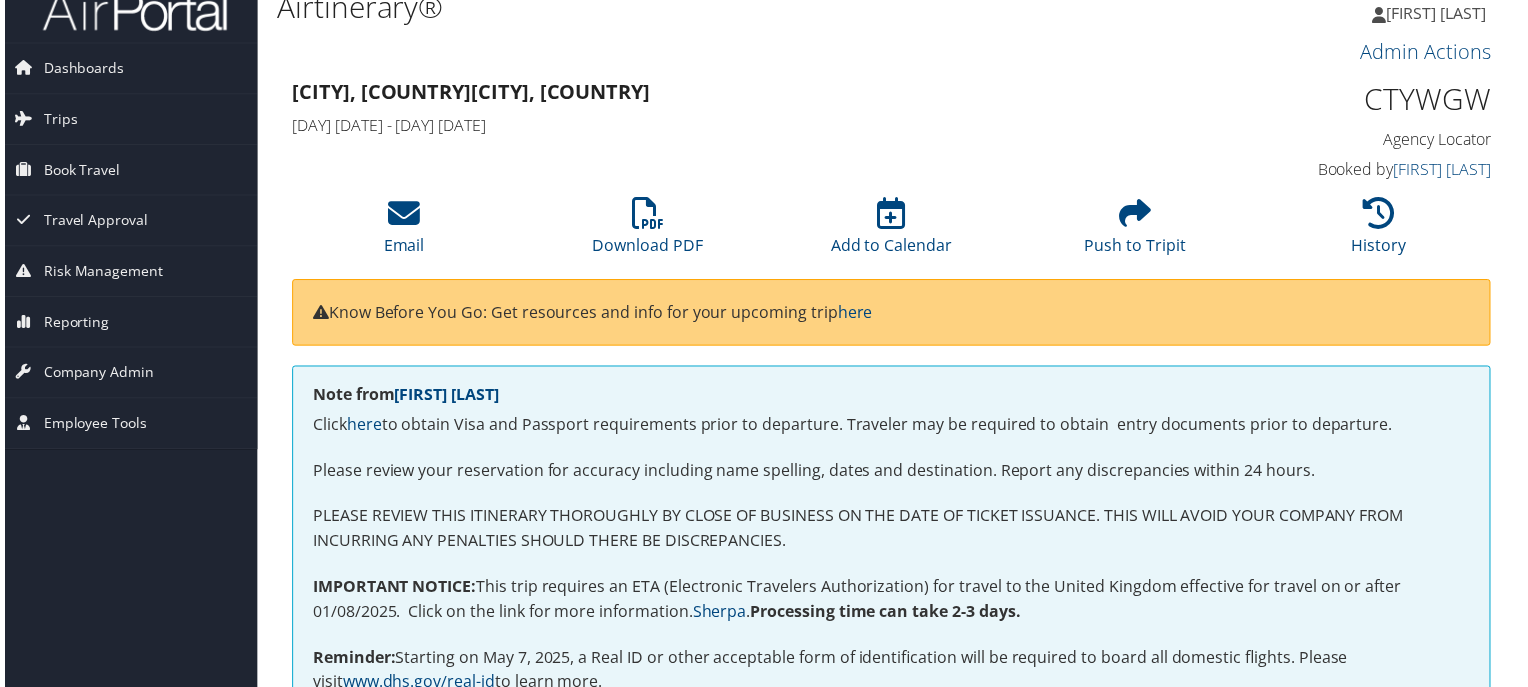 scroll, scrollTop: 0, scrollLeft: 6, axis: horizontal 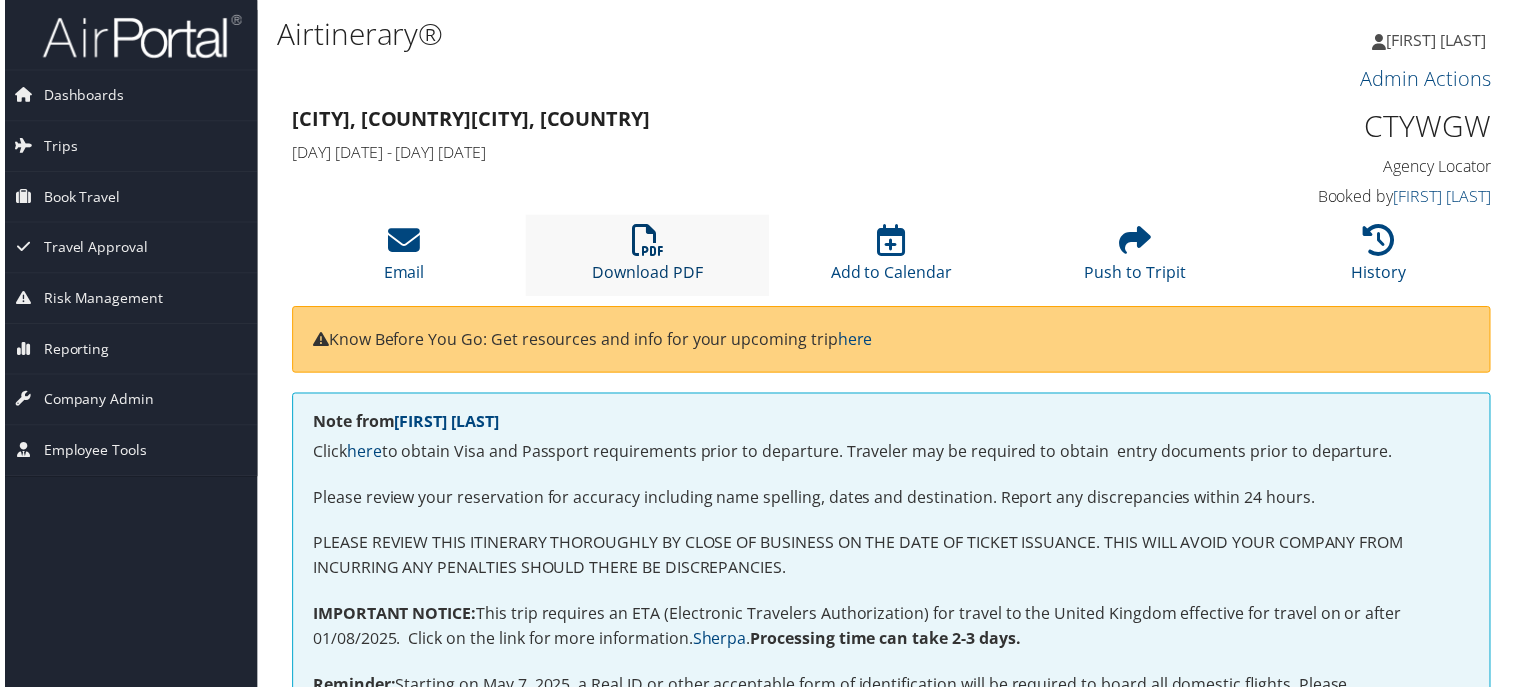 click at bounding box center (647, 242) 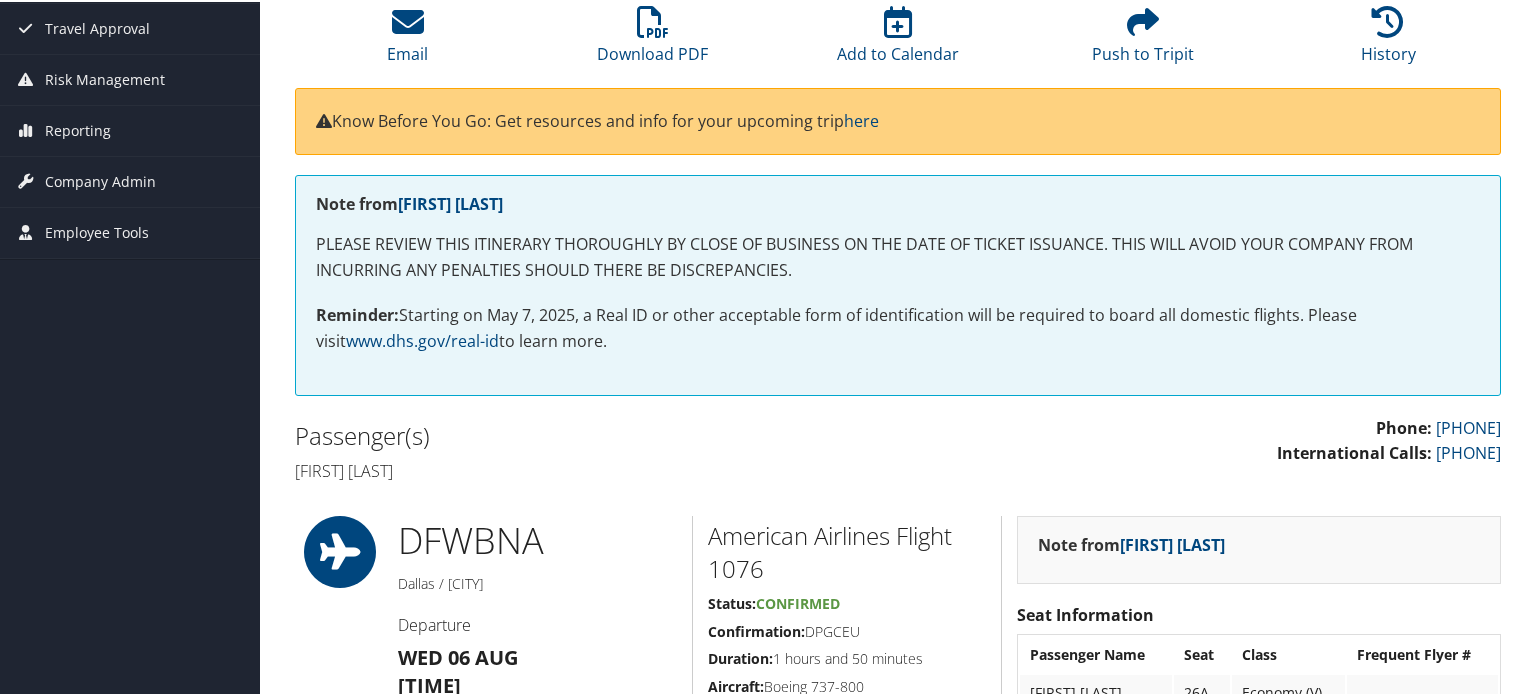 scroll, scrollTop: 0, scrollLeft: 0, axis: both 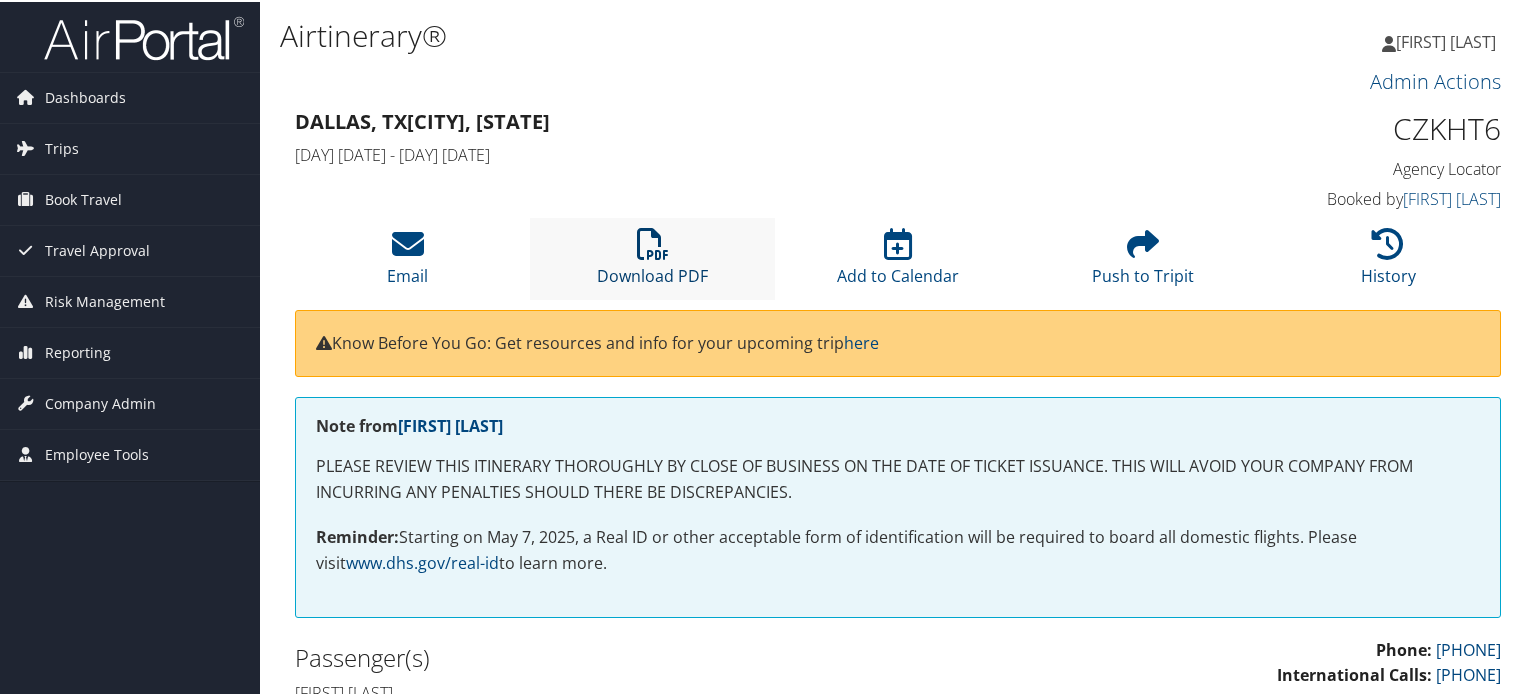 click at bounding box center (653, 242) 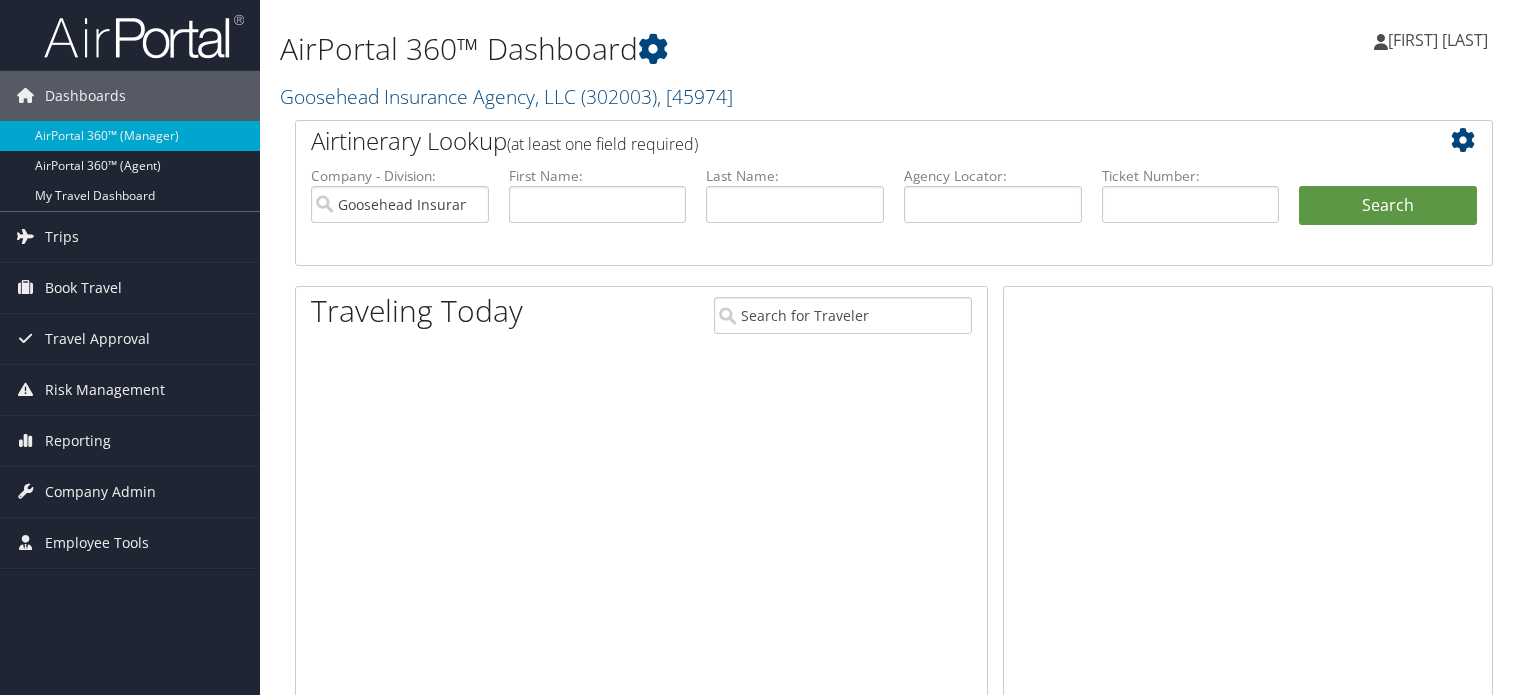 scroll, scrollTop: 0, scrollLeft: 0, axis: both 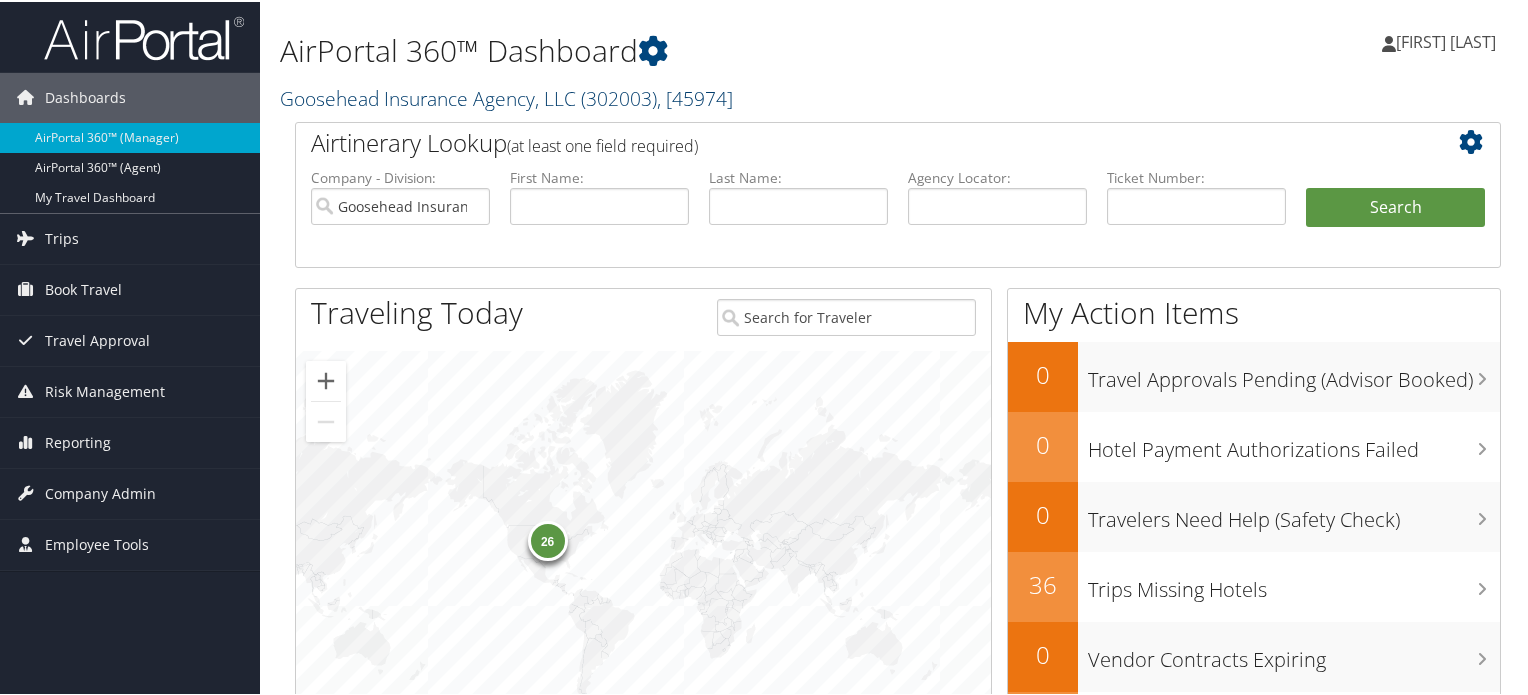 click on "Goosehead Insurance Agency, LLC   ( 302003 )  , [ 45974 ]" at bounding box center (506, 96) 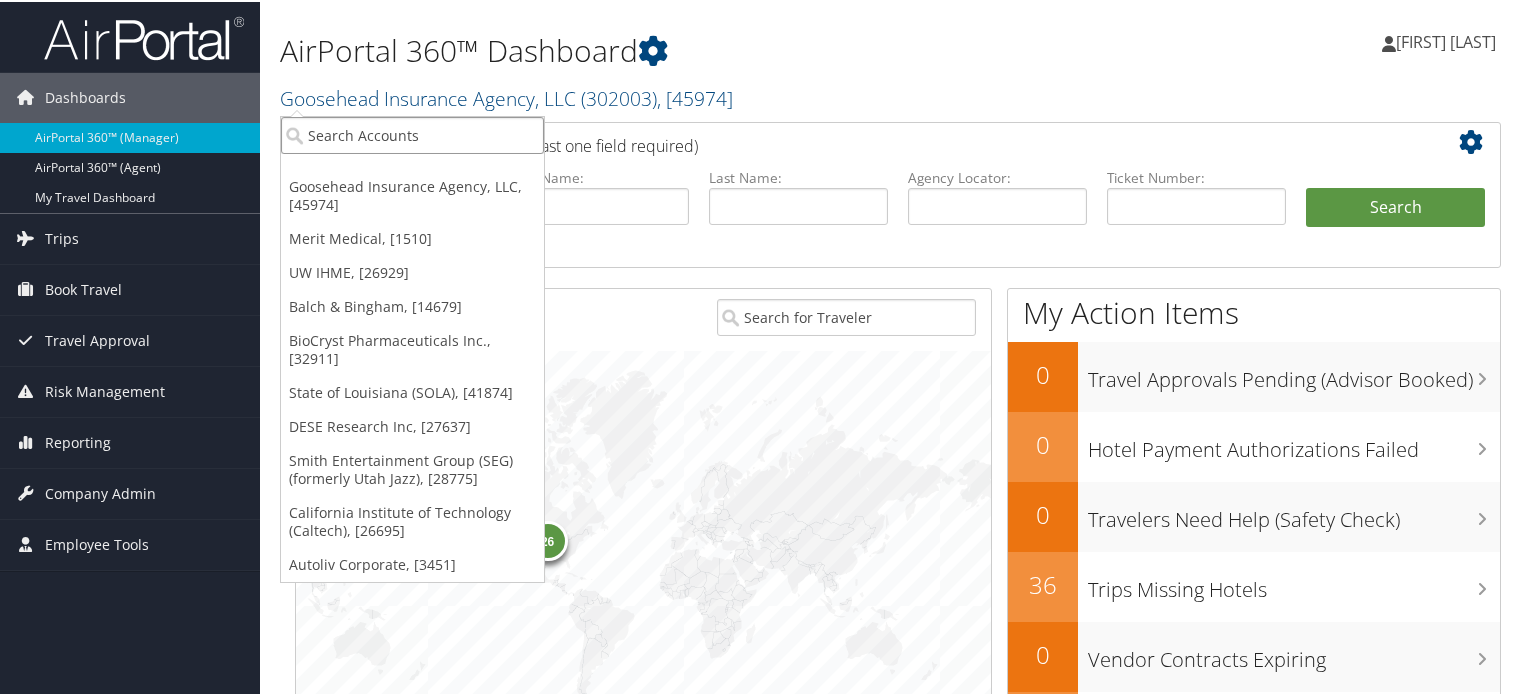 click at bounding box center [412, 133] 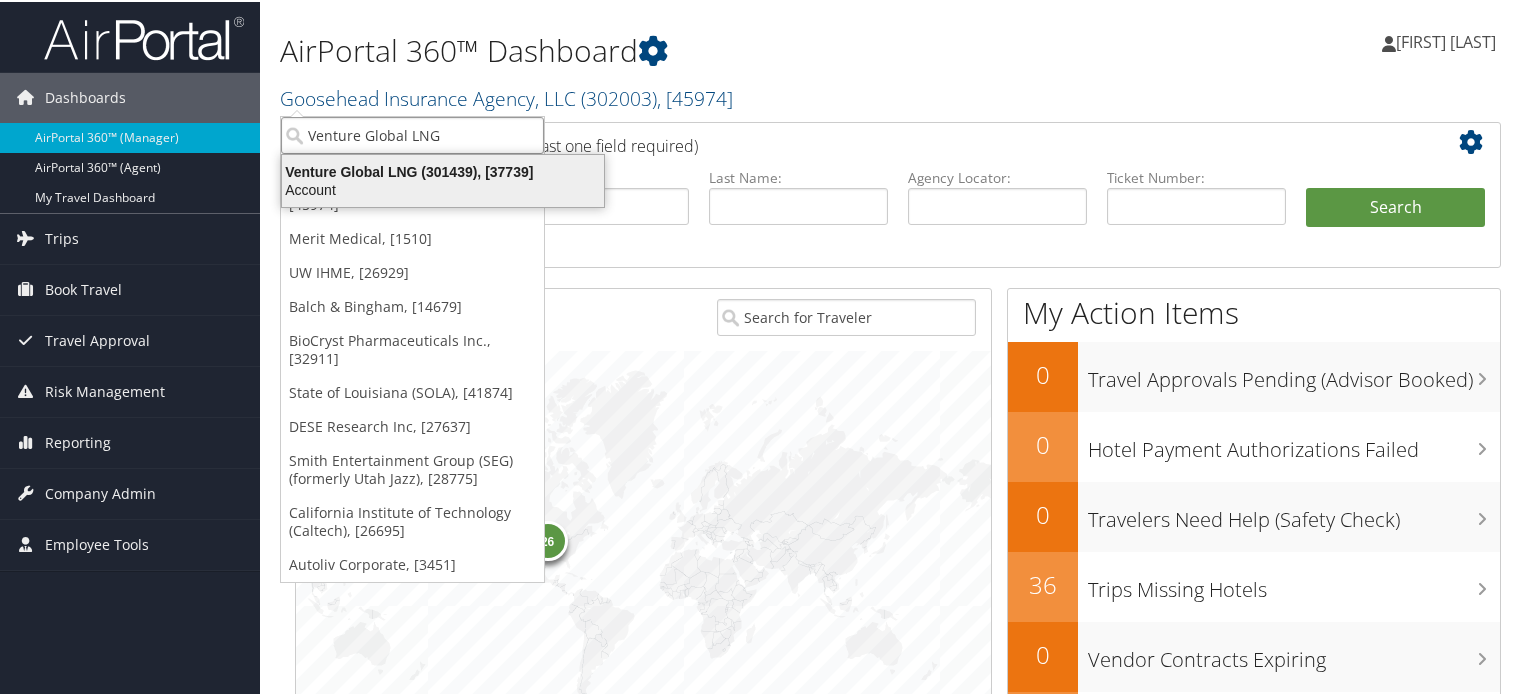 click on "Venture Global LNG (301439), [37739]" at bounding box center (443, 170) 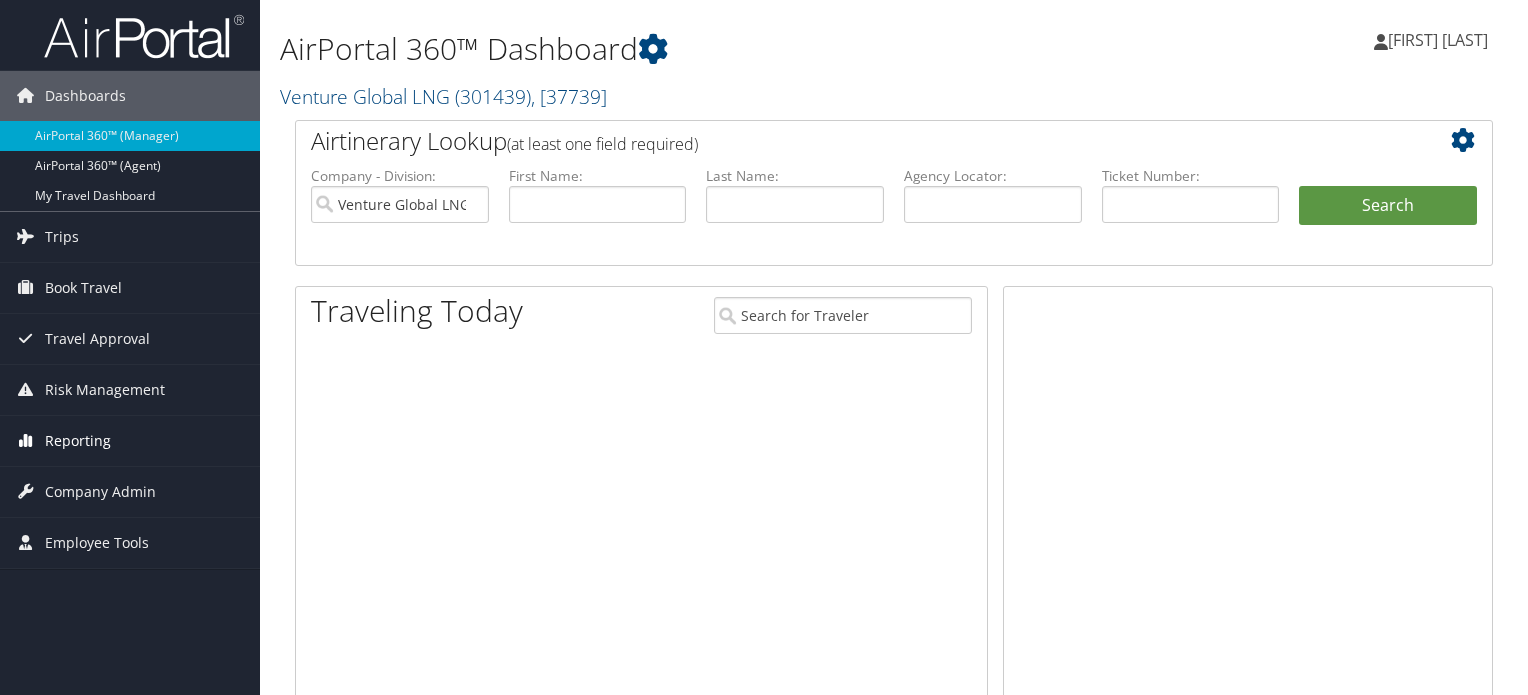 scroll, scrollTop: 0, scrollLeft: 0, axis: both 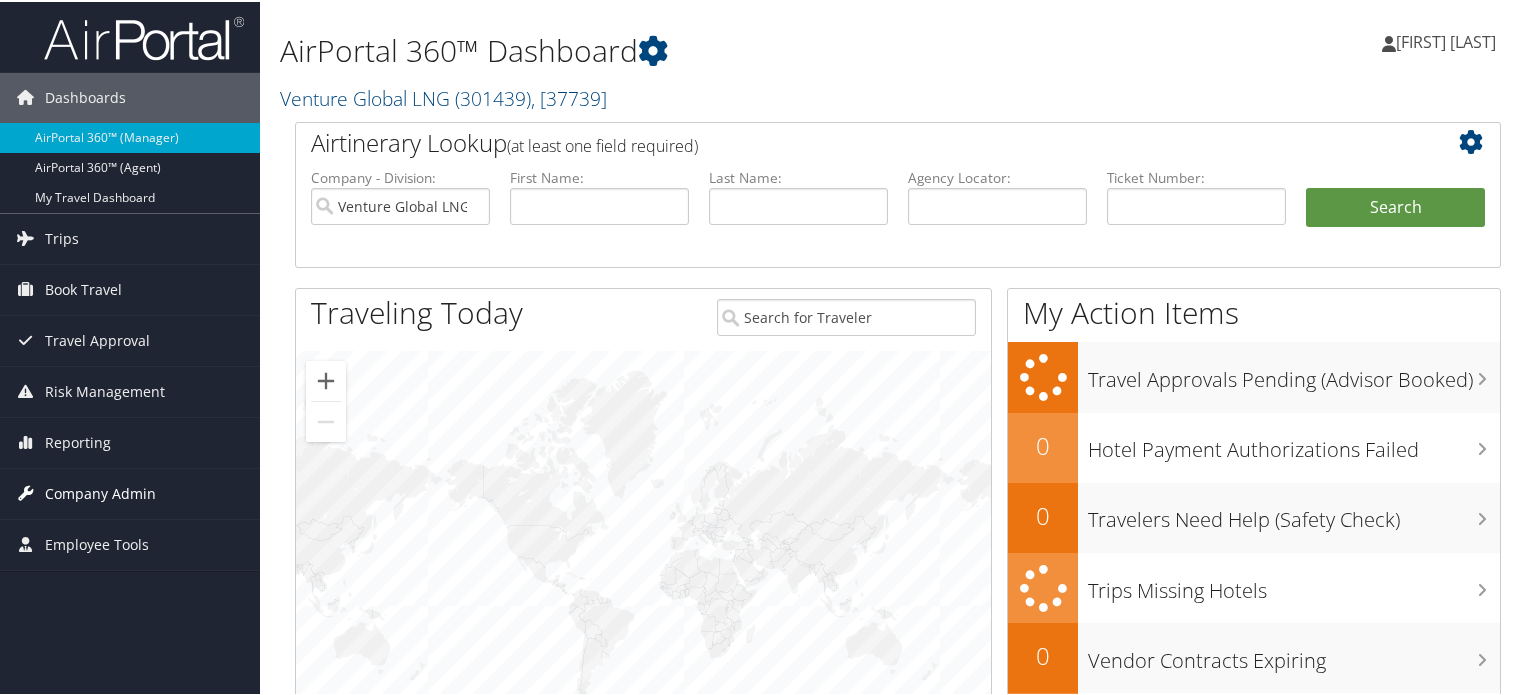 click on "Company Admin" at bounding box center [100, 492] 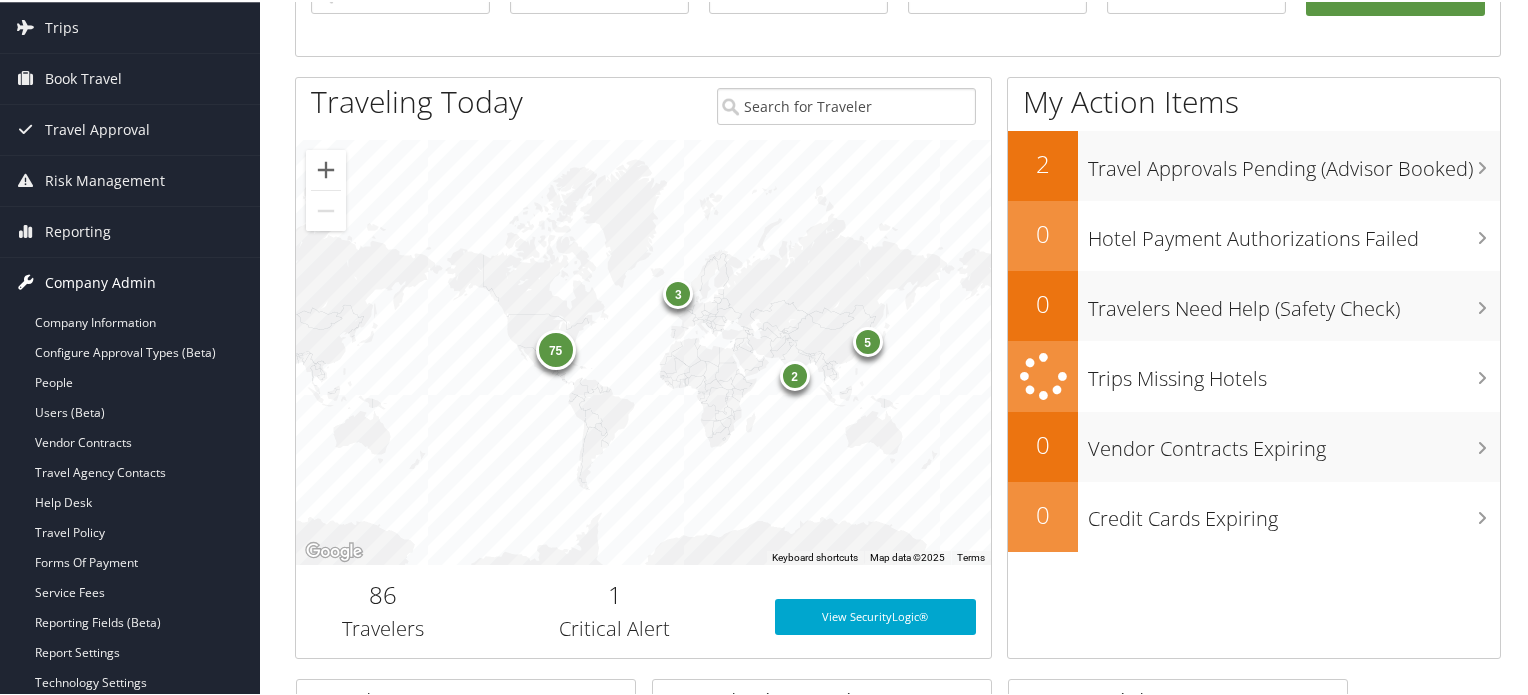scroll, scrollTop: 212, scrollLeft: 0, axis: vertical 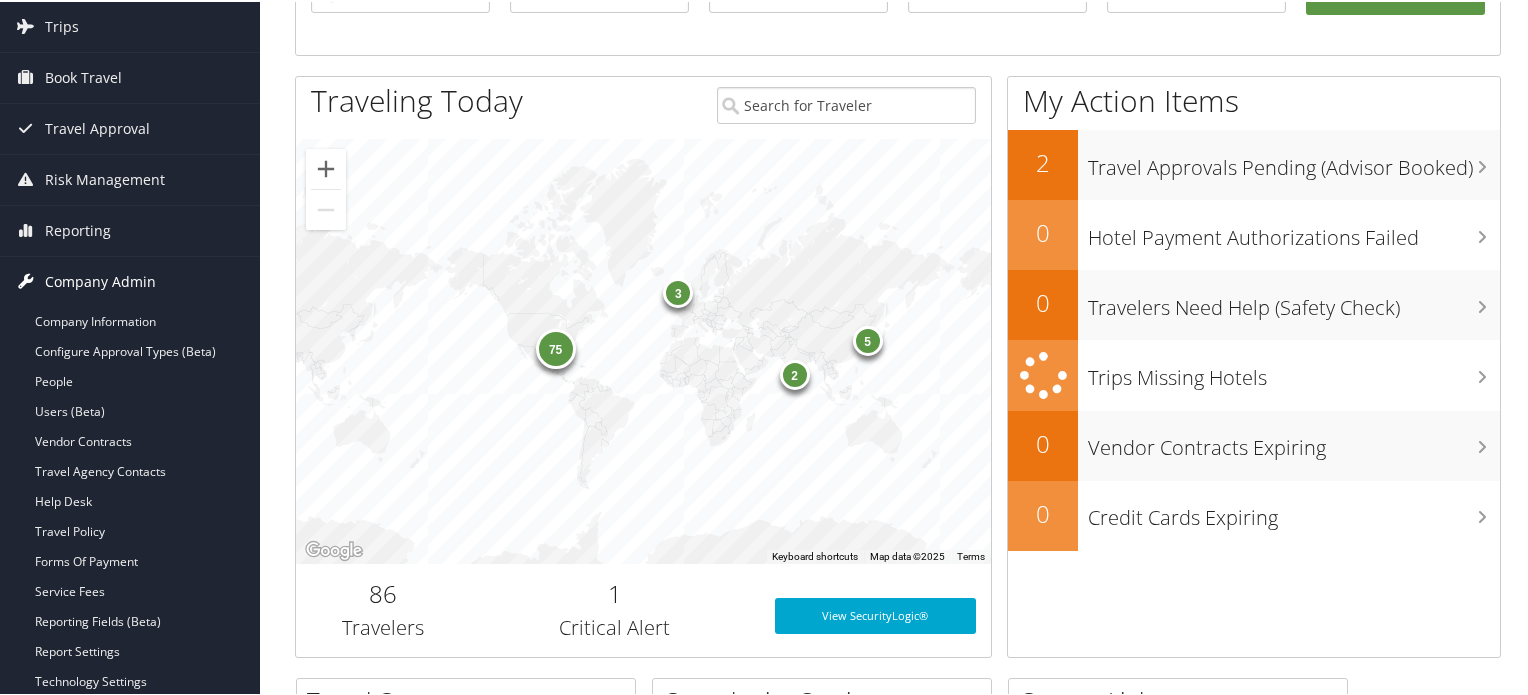 click on "Company Admin" at bounding box center (100, 280) 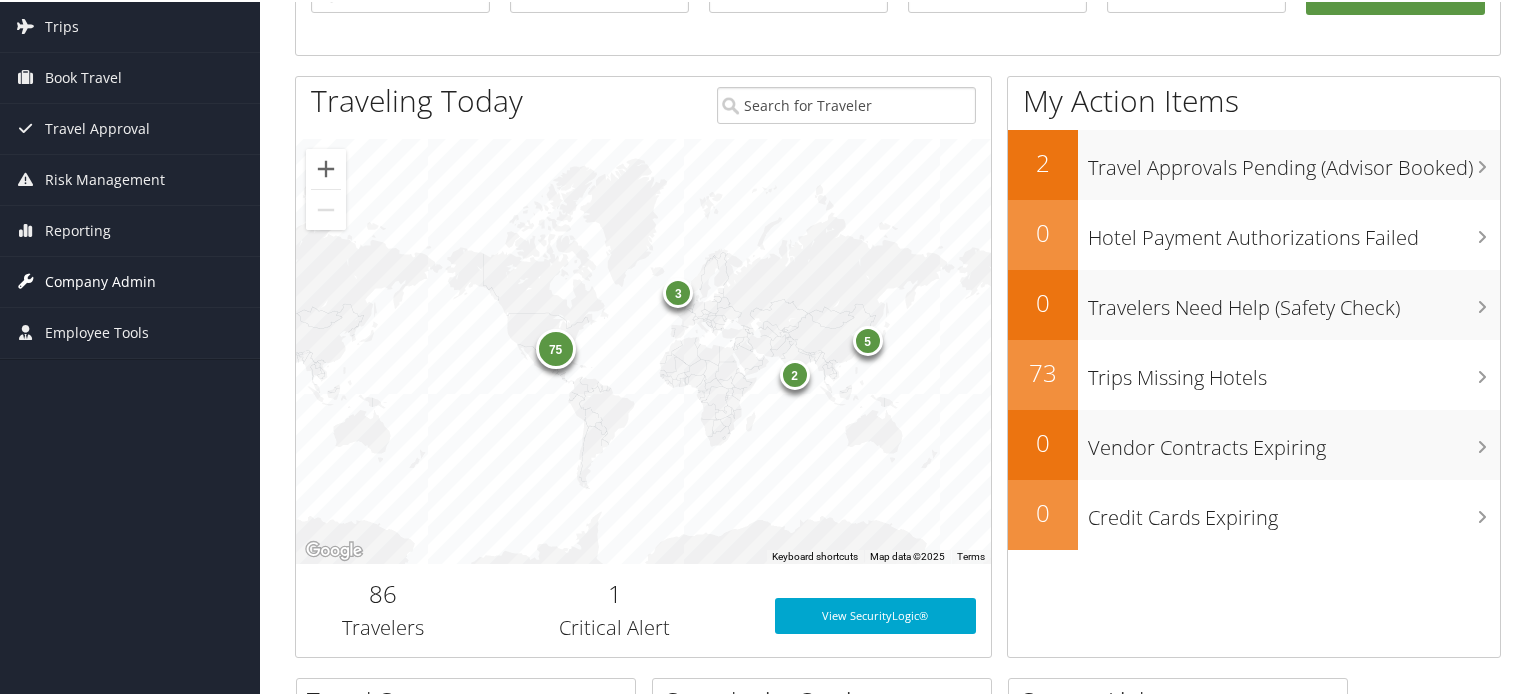 click on "Company Admin" at bounding box center [100, 280] 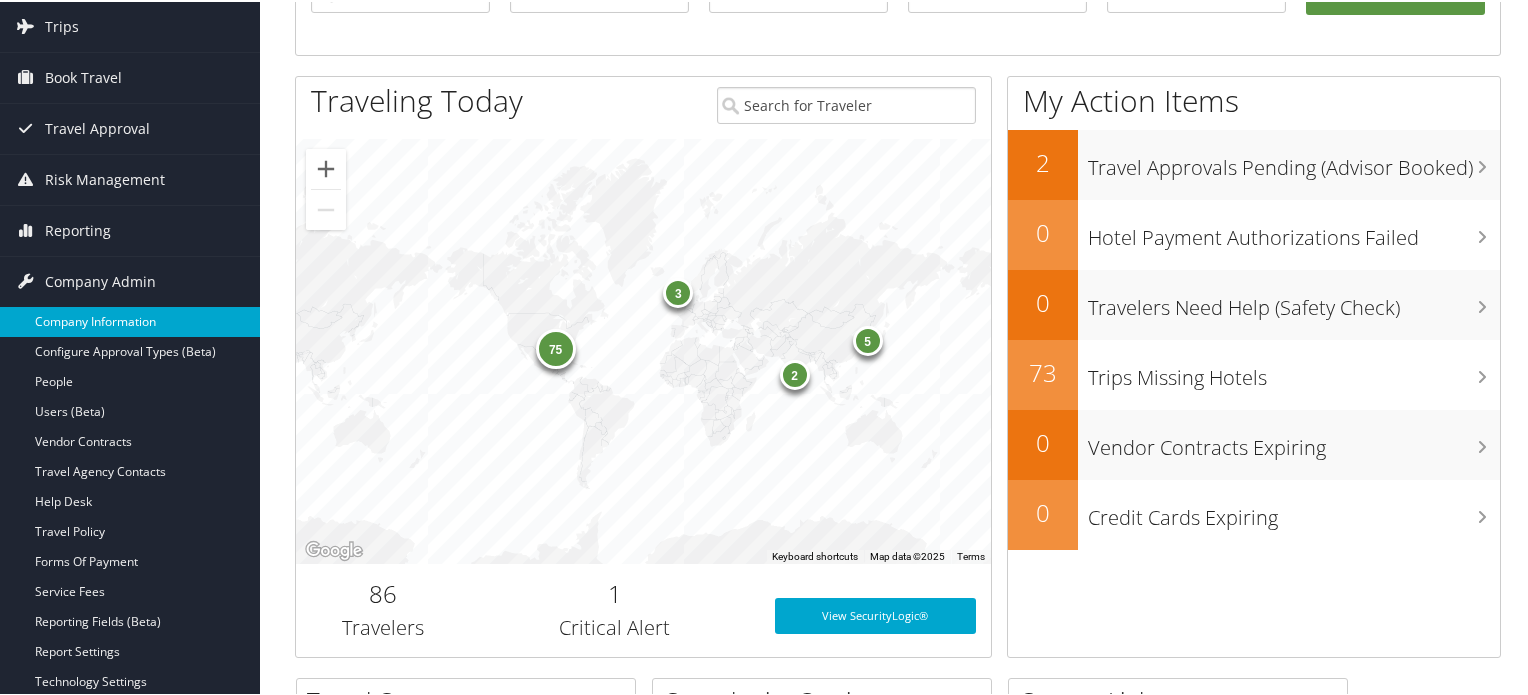 click on "Company Information" at bounding box center (130, 320) 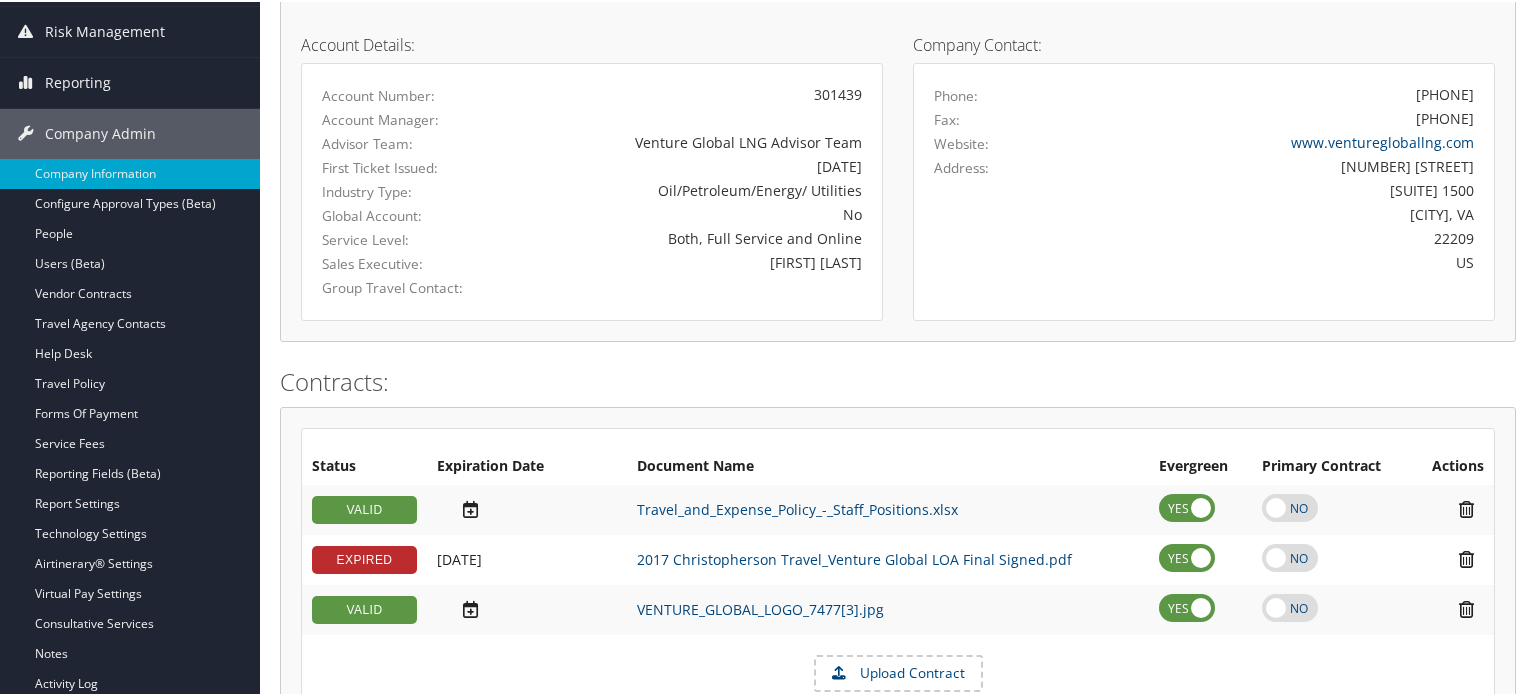 scroll, scrollTop: 264, scrollLeft: 0, axis: vertical 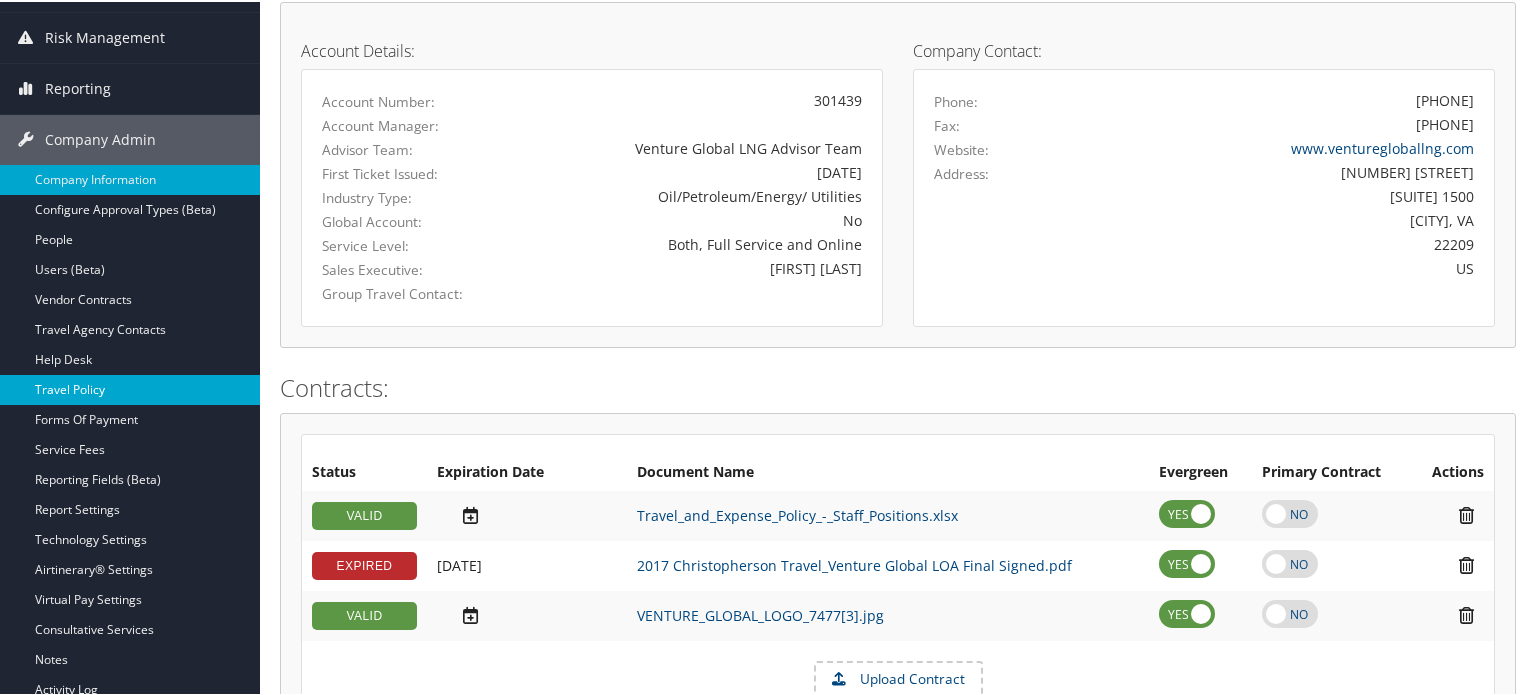 click on "Travel Policy" at bounding box center (130, 388) 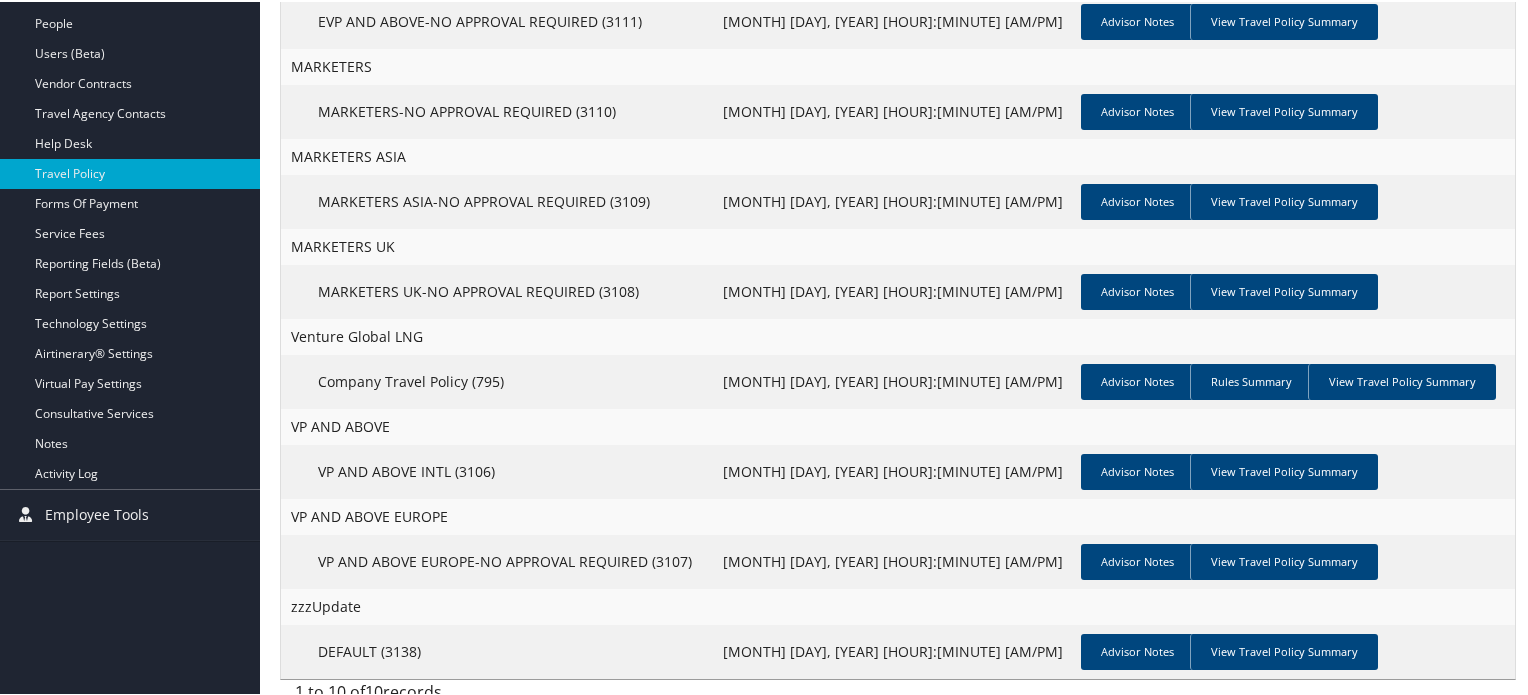 scroll, scrollTop: 498, scrollLeft: 0, axis: vertical 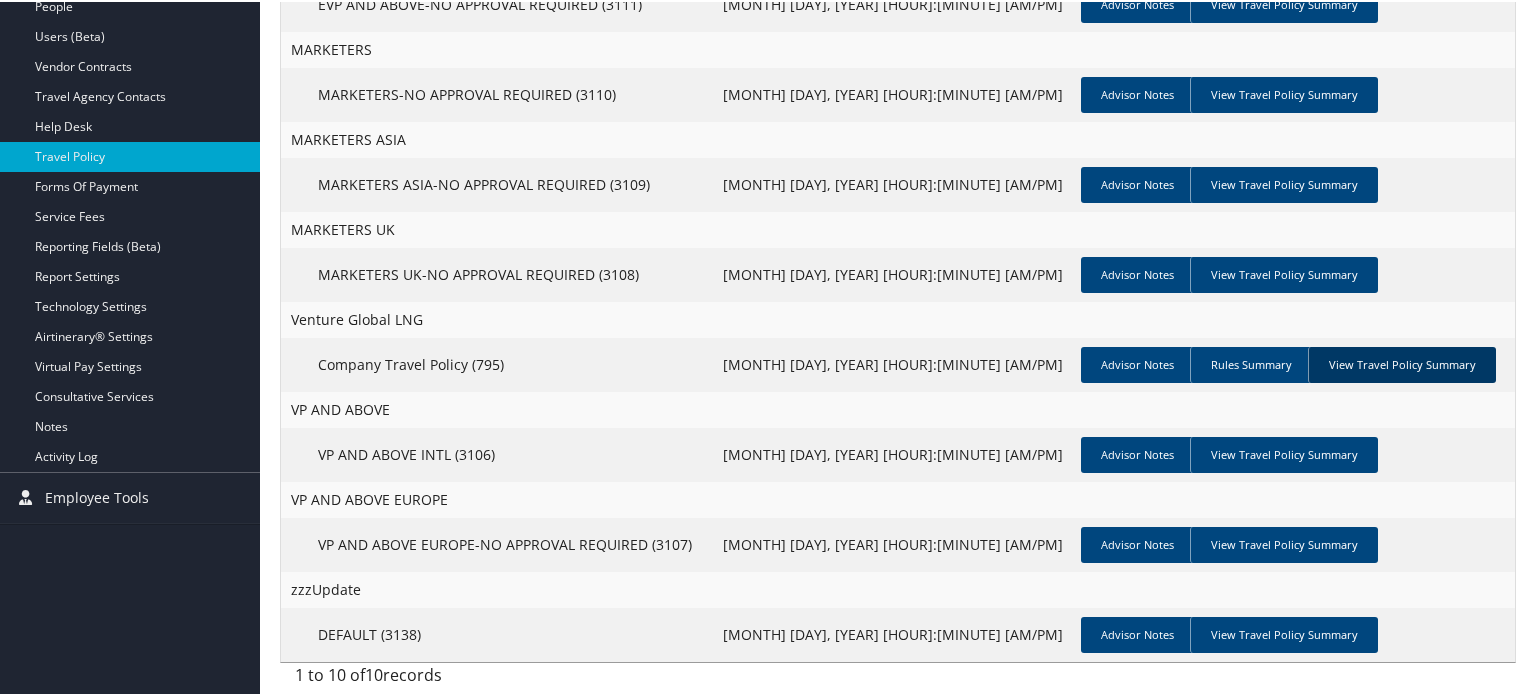 click on "View Travel Policy Summary" at bounding box center [1402, 363] 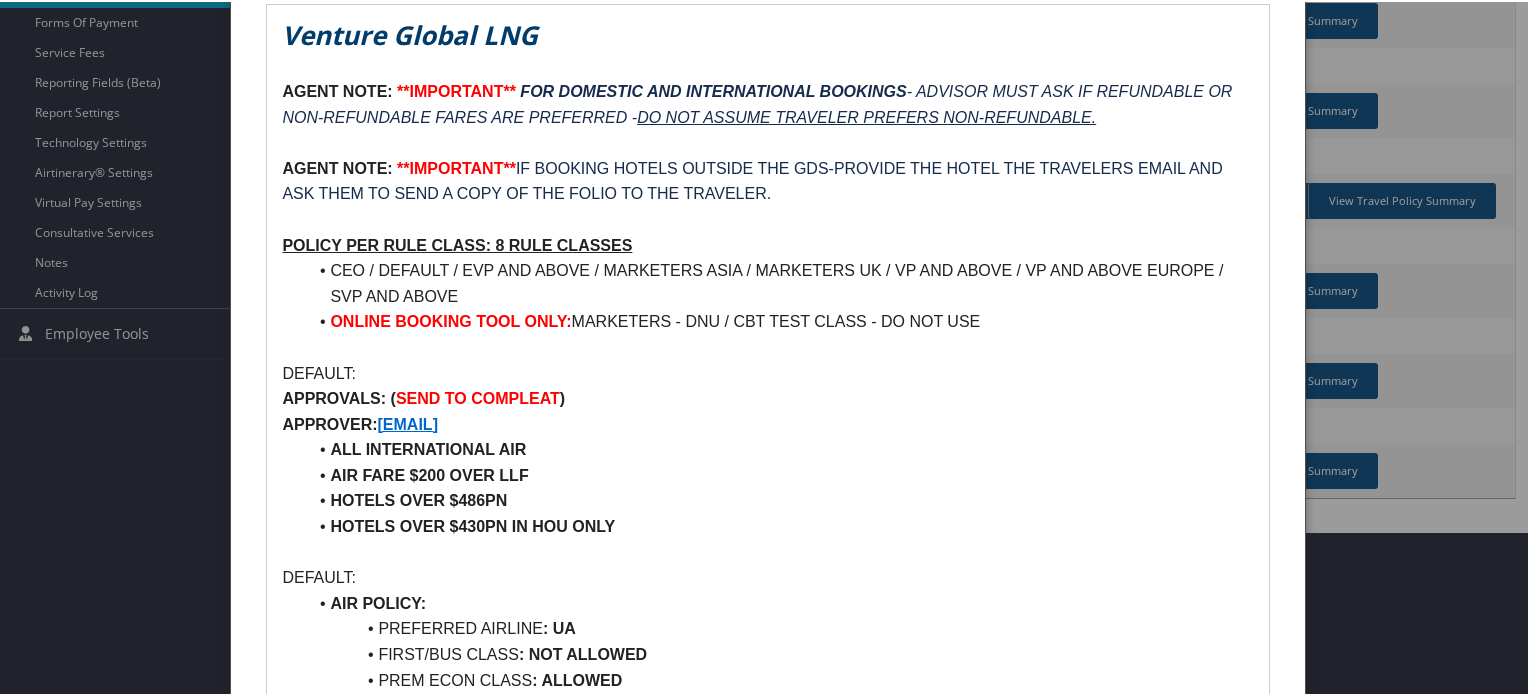 scroll, scrollTop: 662, scrollLeft: 0, axis: vertical 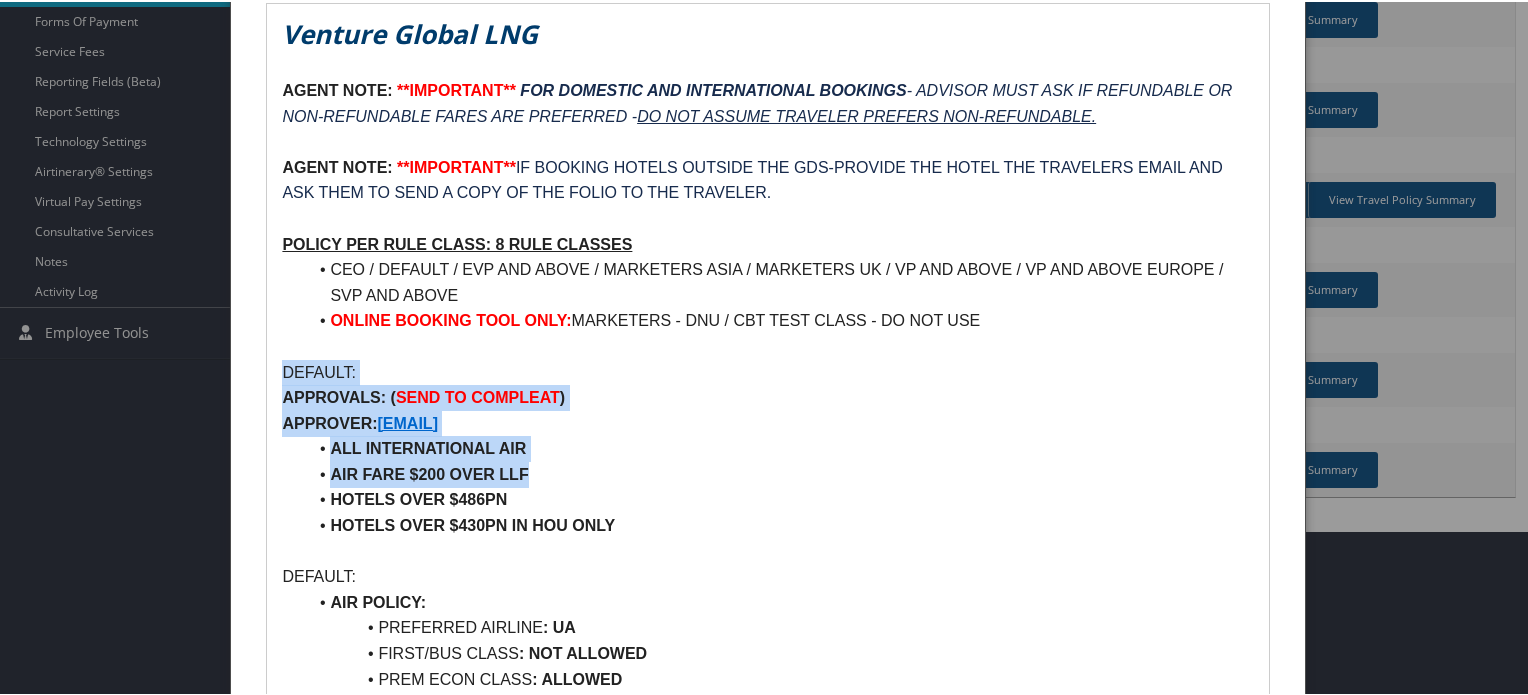 drag, startPoint x: 280, startPoint y: 372, endPoint x: 575, endPoint y: 517, distance: 328.7096 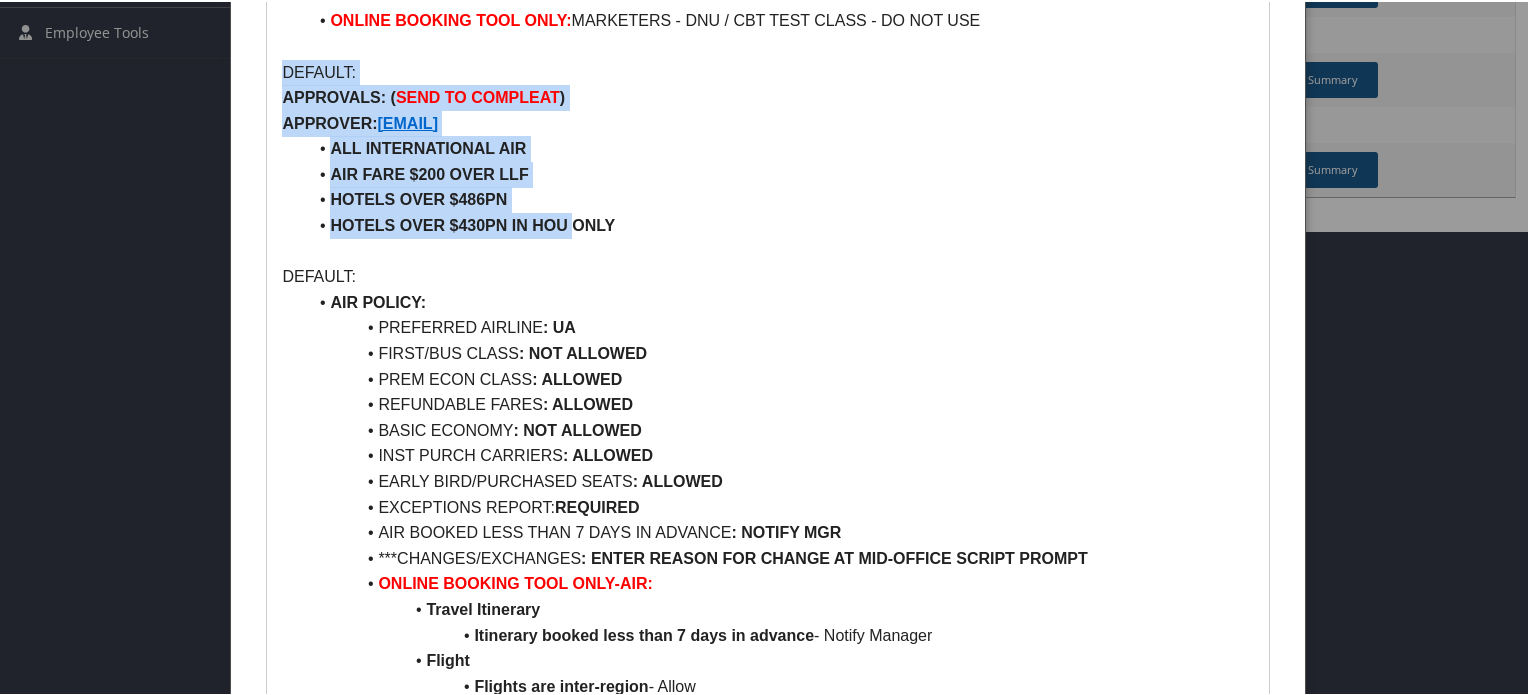 scroll, scrollTop: 953, scrollLeft: 0, axis: vertical 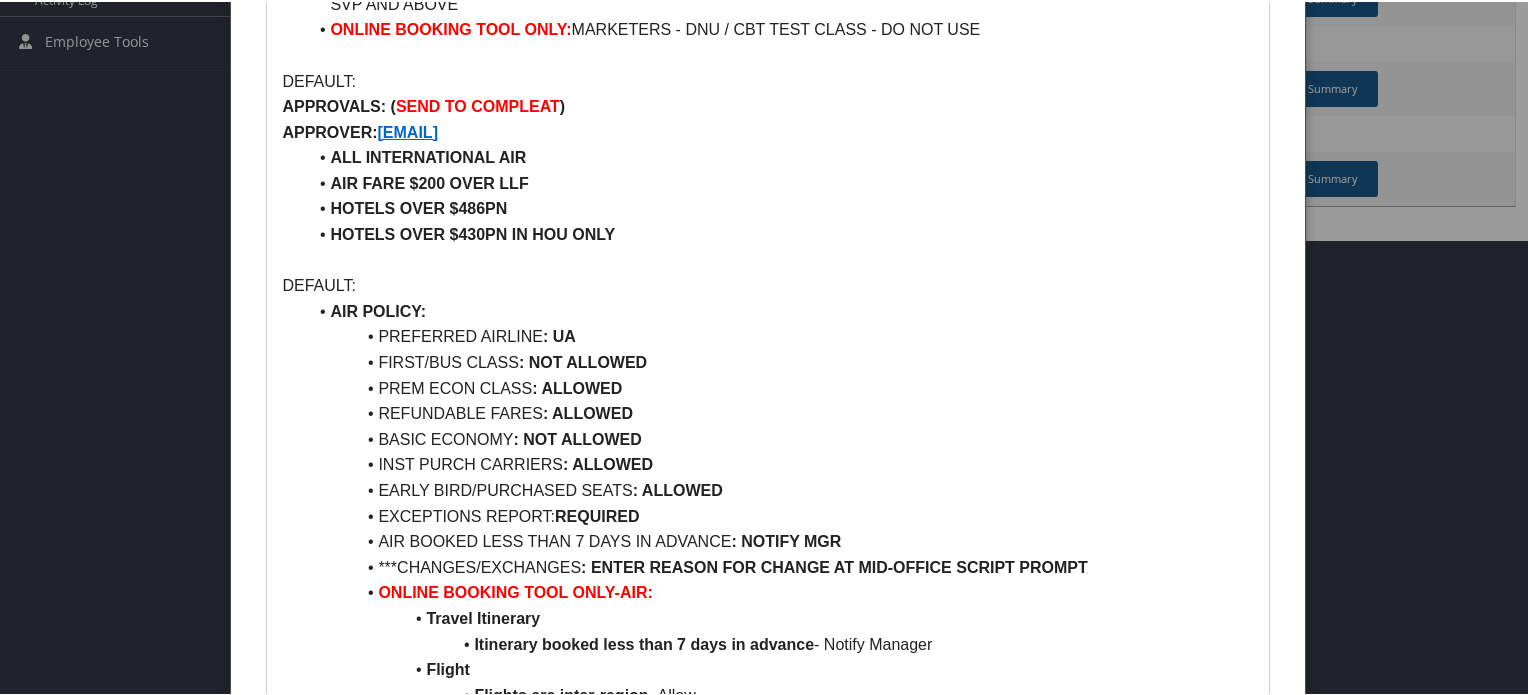 click on "DEFAULT:" at bounding box center [767, 284] 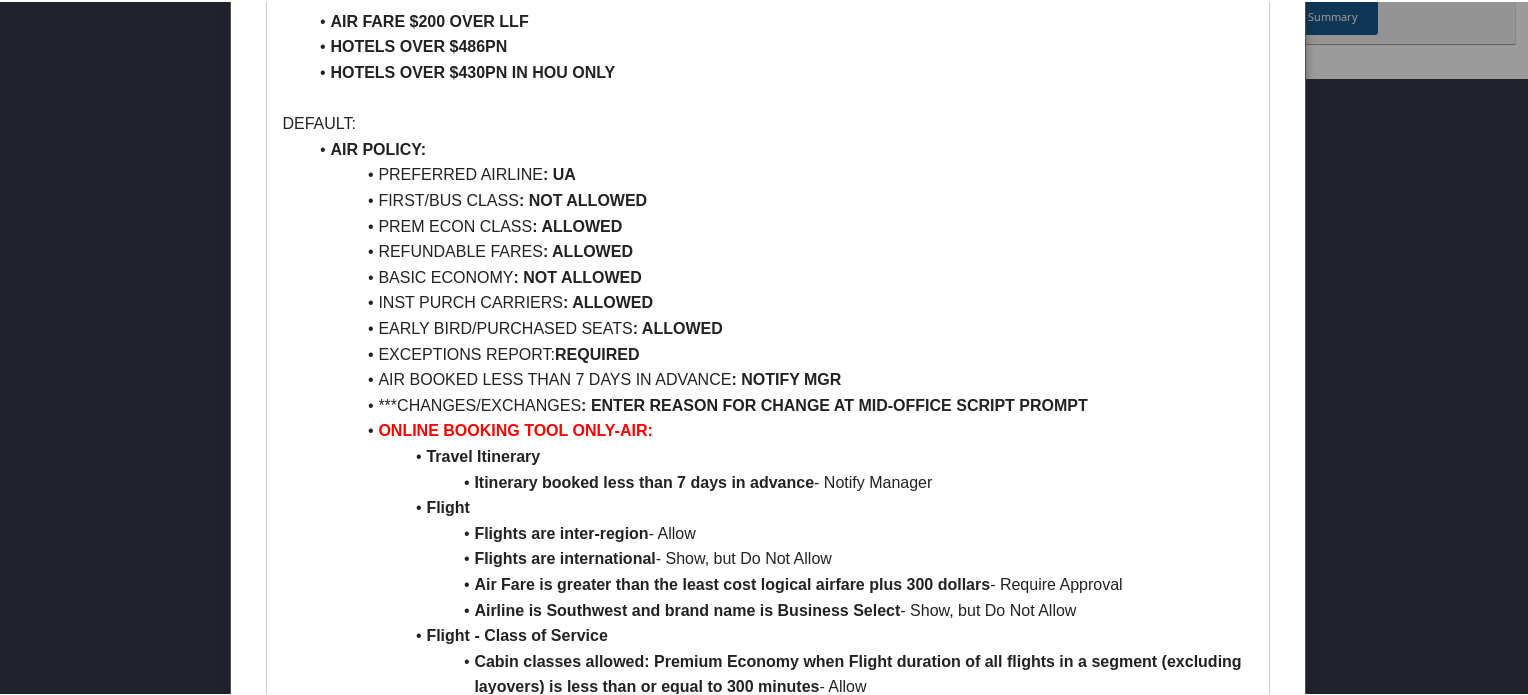scroll, scrollTop: 1135, scrollLeft: 0, axis: vertical 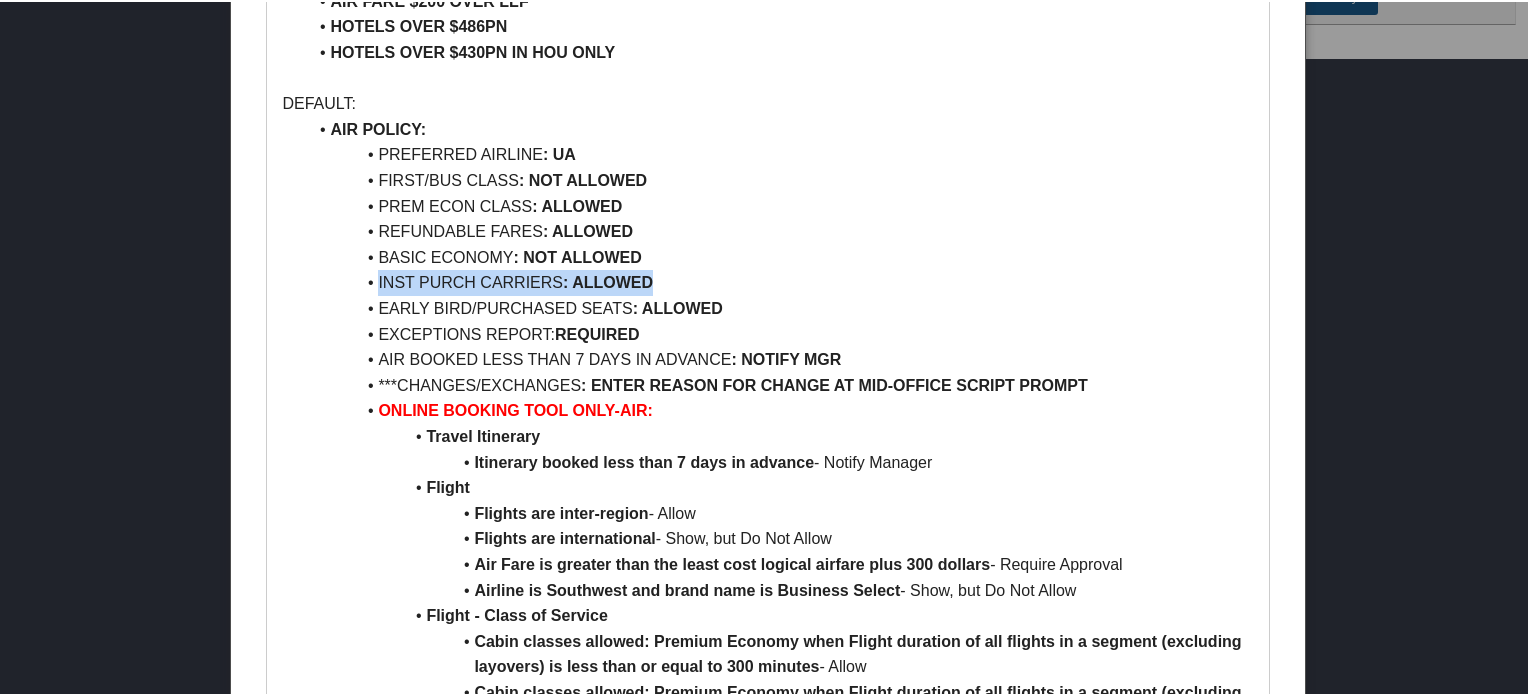 drag, startPoint x: 375, startPoint y: 280, endPoint x: 667, endPoint y: 281, distance: 292.0017 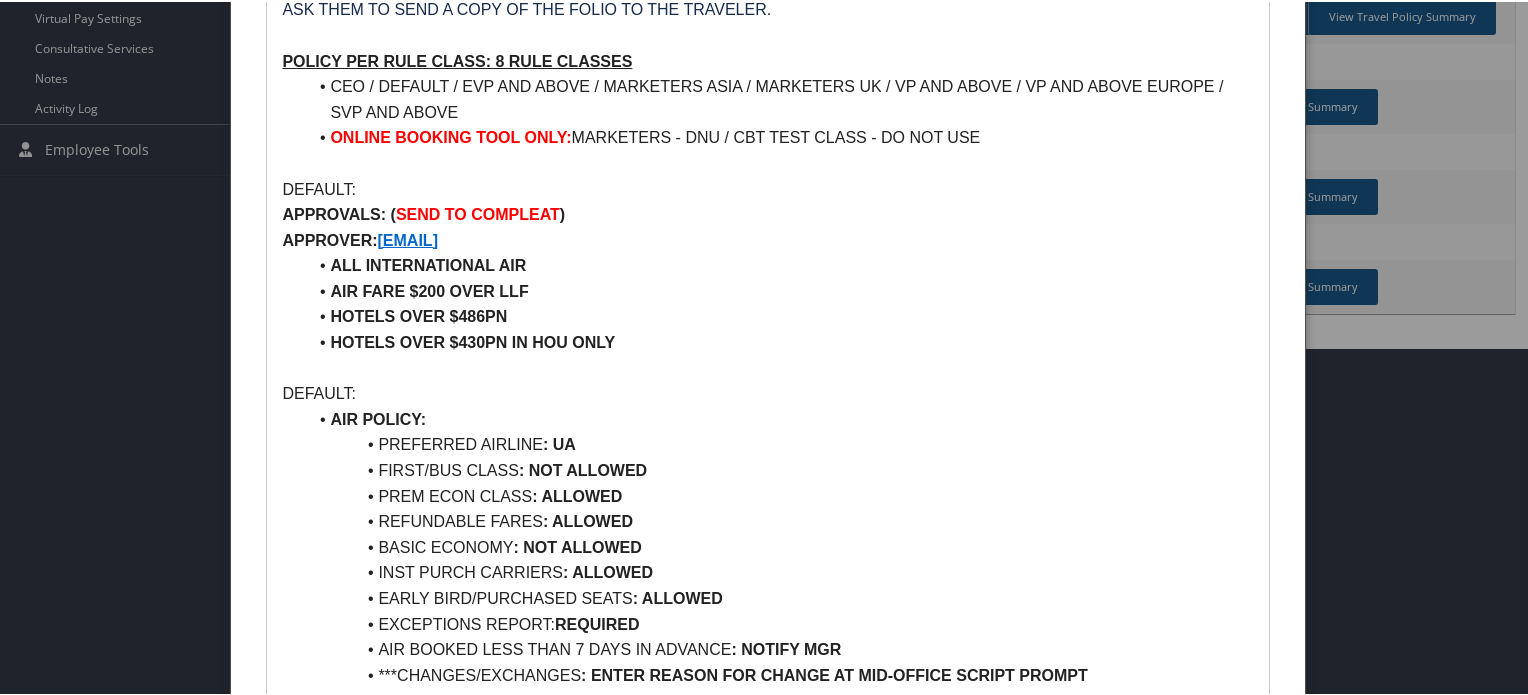 scroll, scrollTop: 855, scrollLeft: 0, axis: vertical 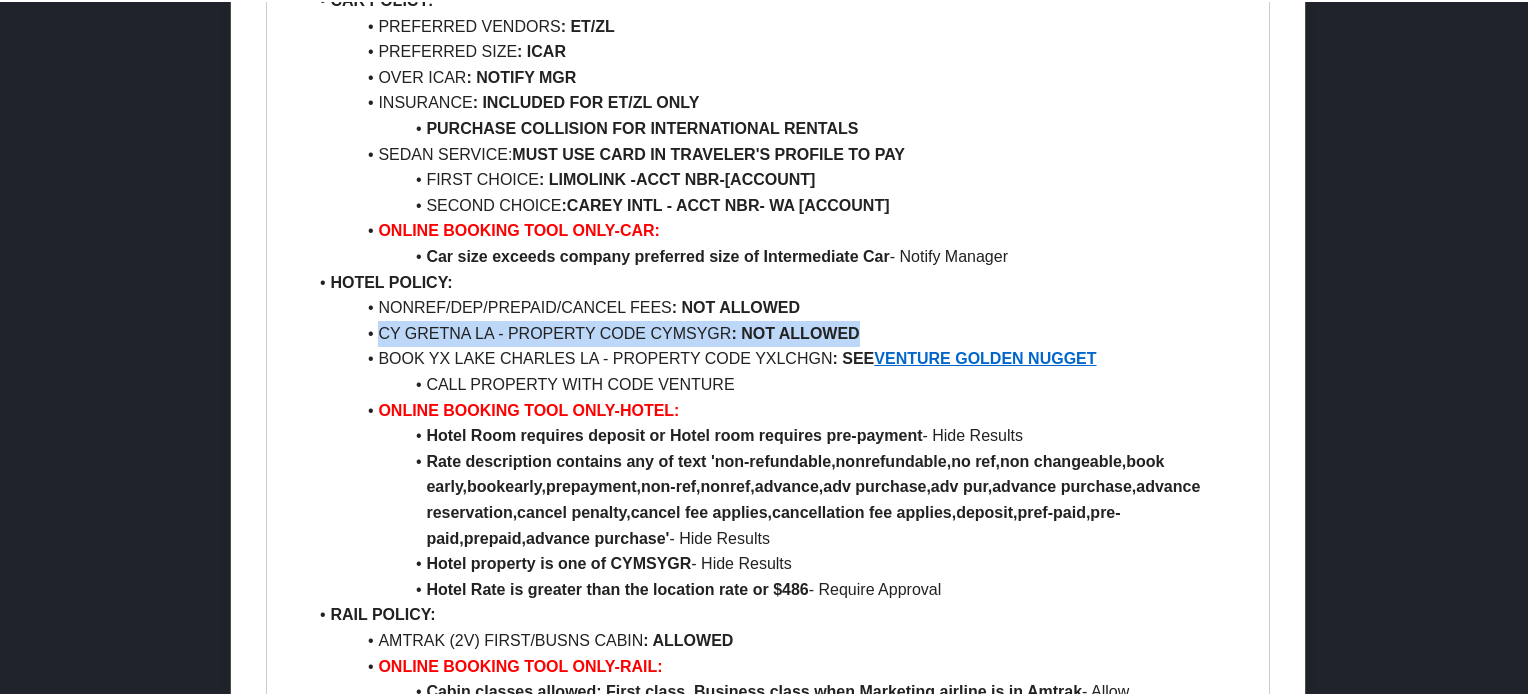 drag, startPoint x: 373, startPoint y: 331, endPoint x: 856, endPoint y: 342, distance: 483.12524 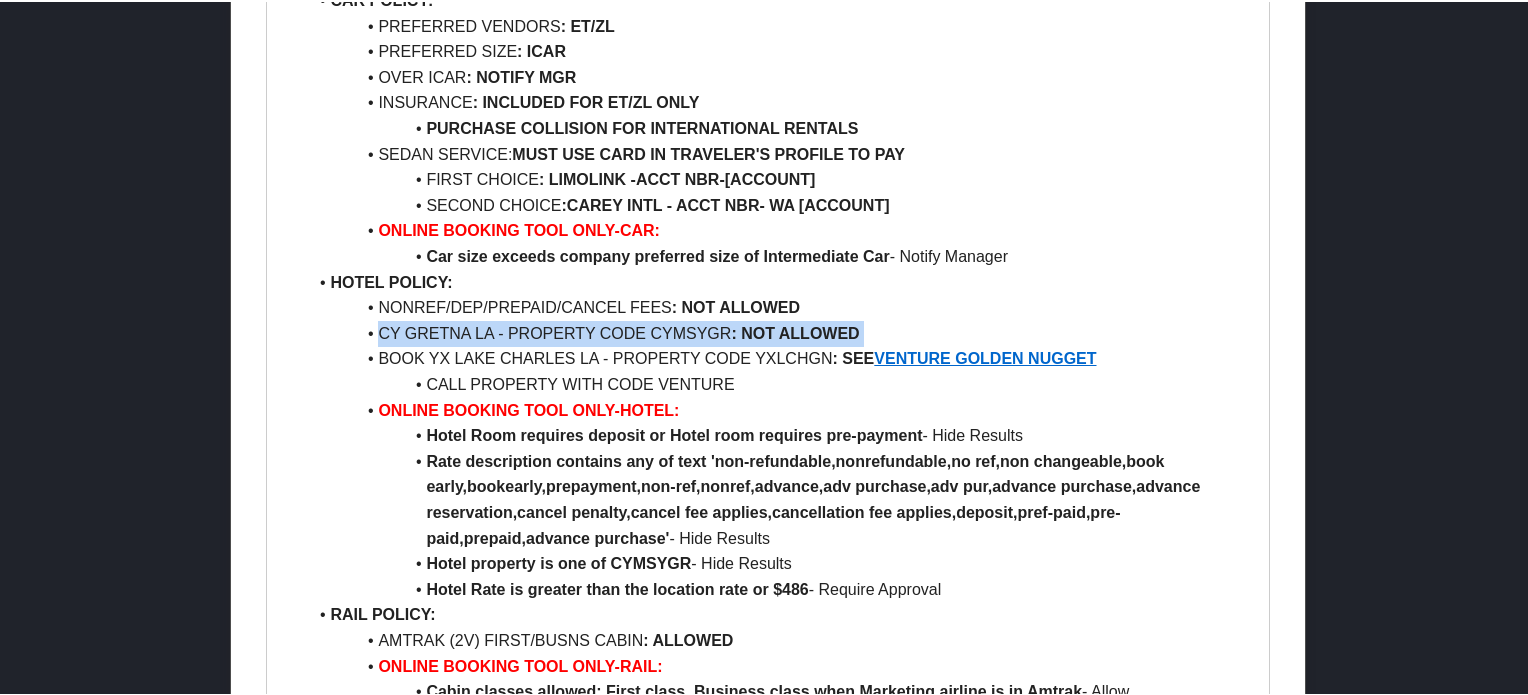 drag, startPoint x: 372, startPoint y: 355, endPoint x: 377, endPoint y: 338, distance: 17.720045 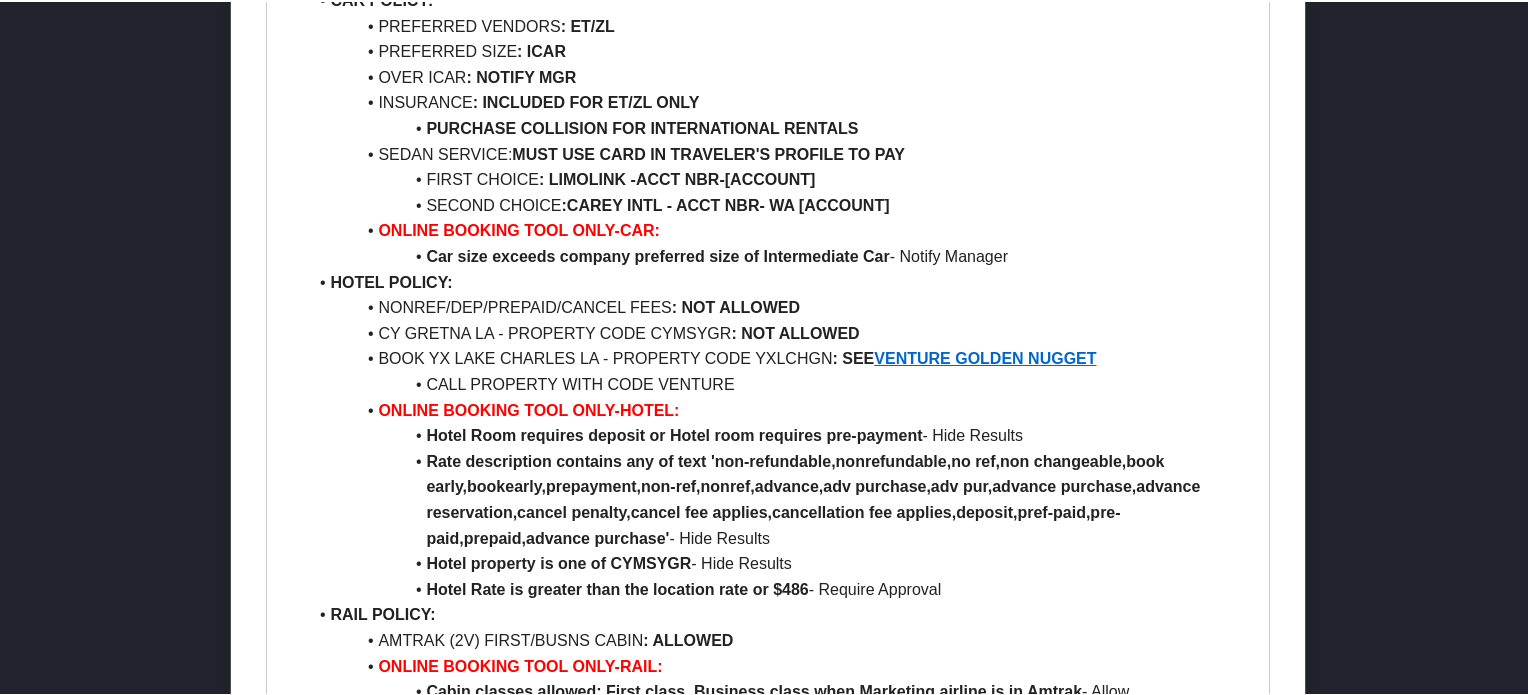 click on "CALL PROPERTY WITH CODE VENTURE" at bounding box center (779, 383) 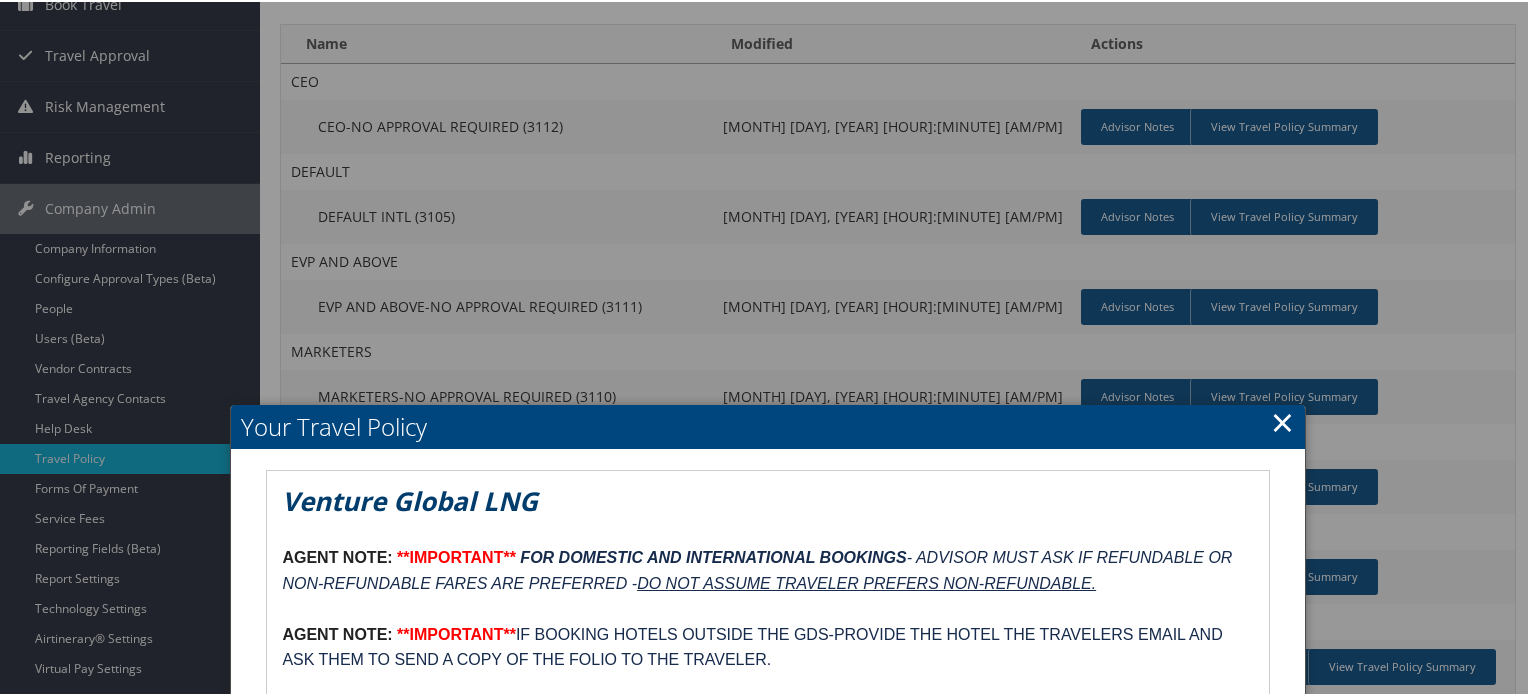 scroll, scrollTop: 0, scrollLeft: 0, axis: both 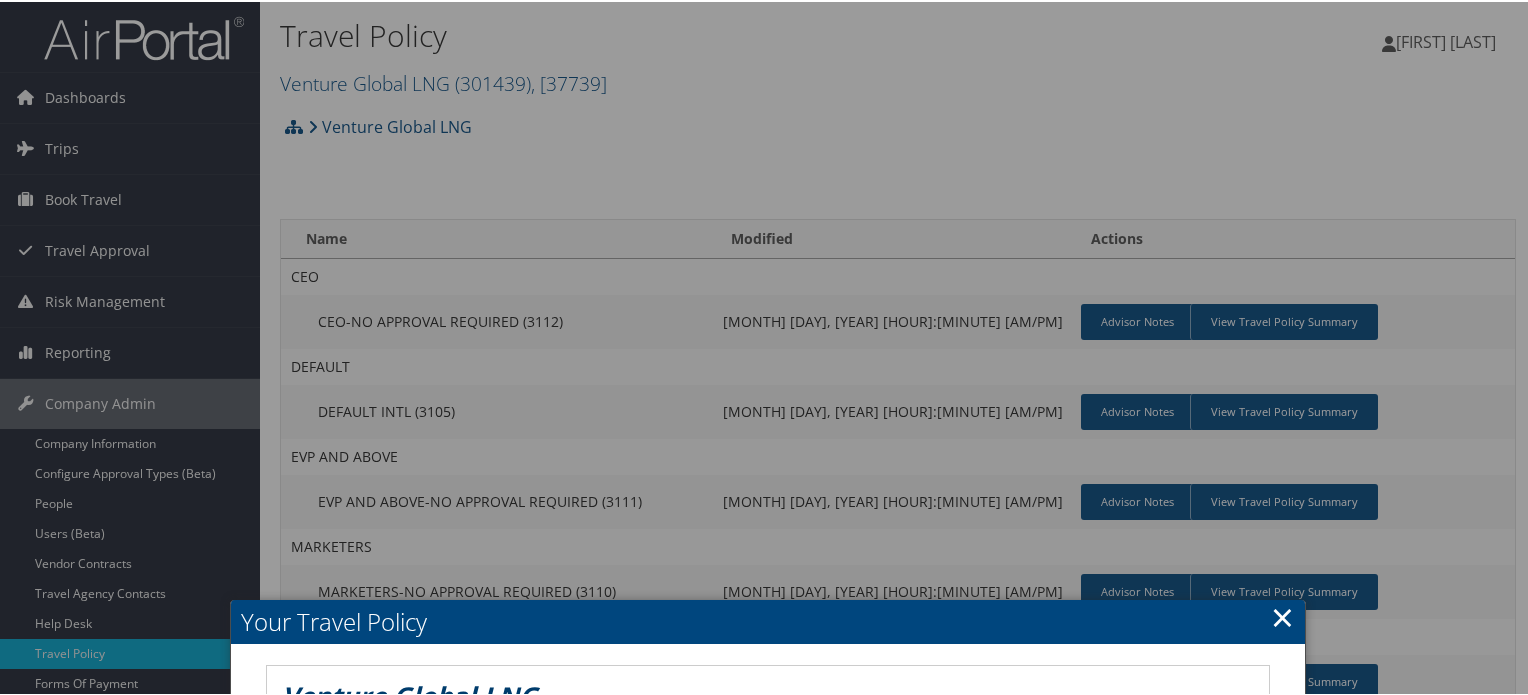 click on "×" at bounding box center (1282, 615) 